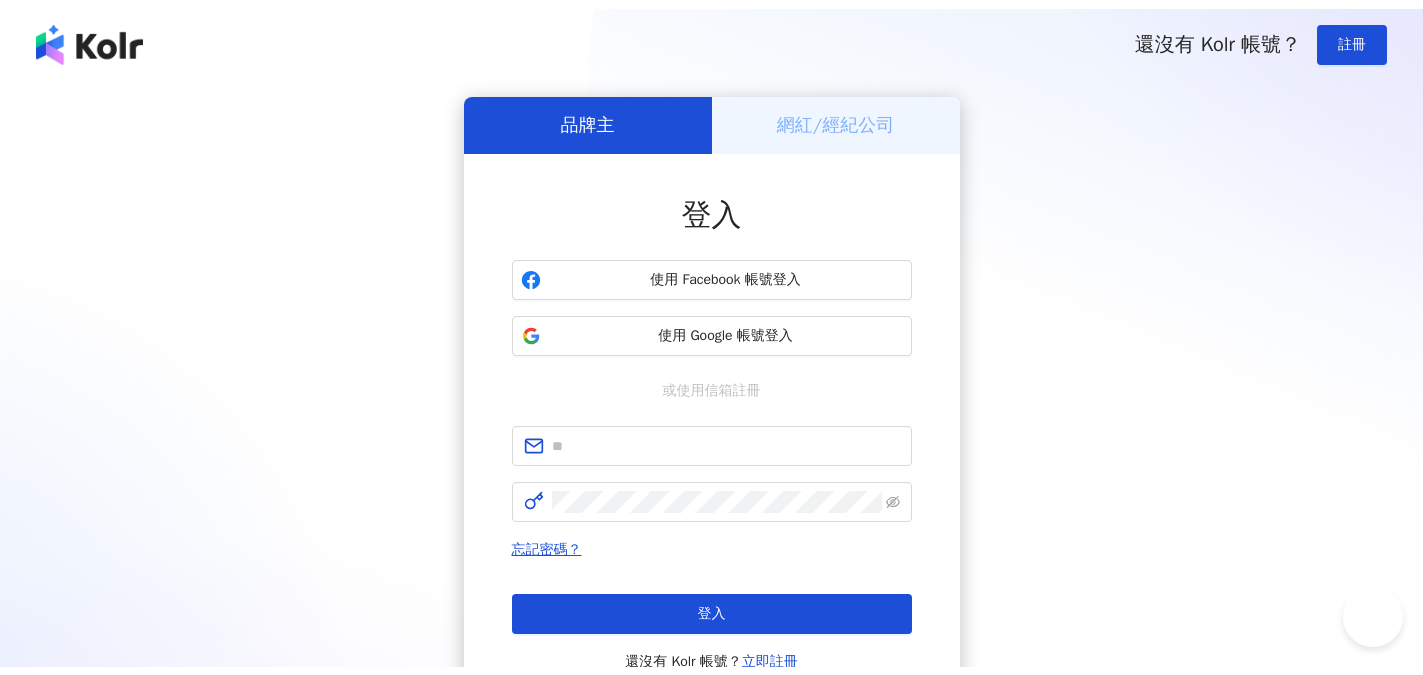 scroll, scrollTop: 0, scrollLeft: 0, axis: both 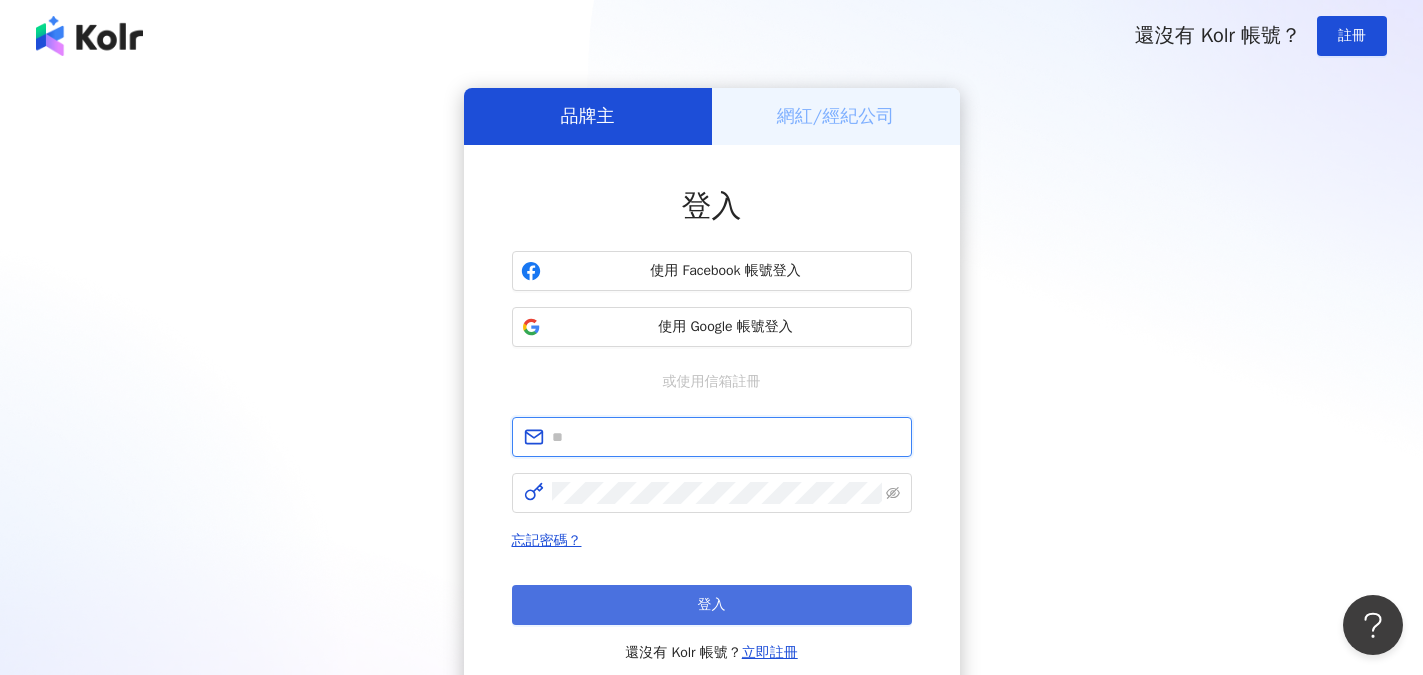 type on "**********" 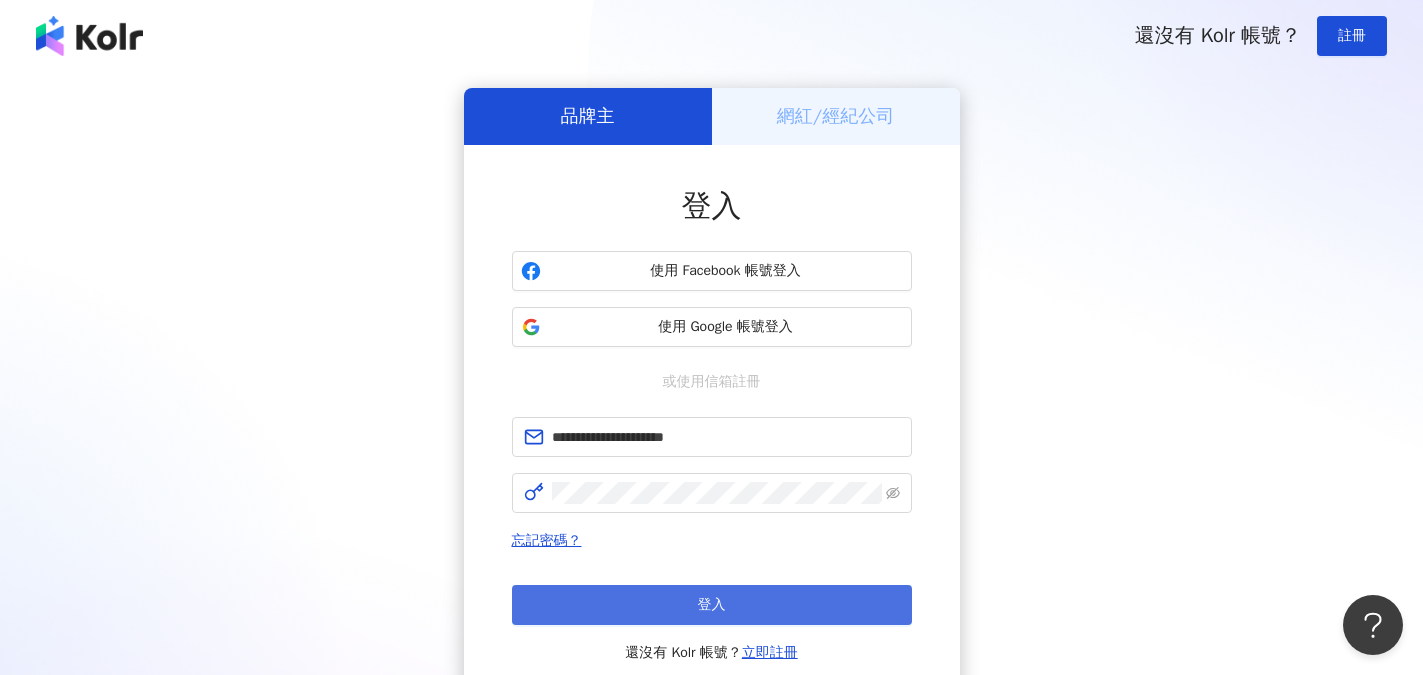 click on "登入" at bounding box center [712, 605] 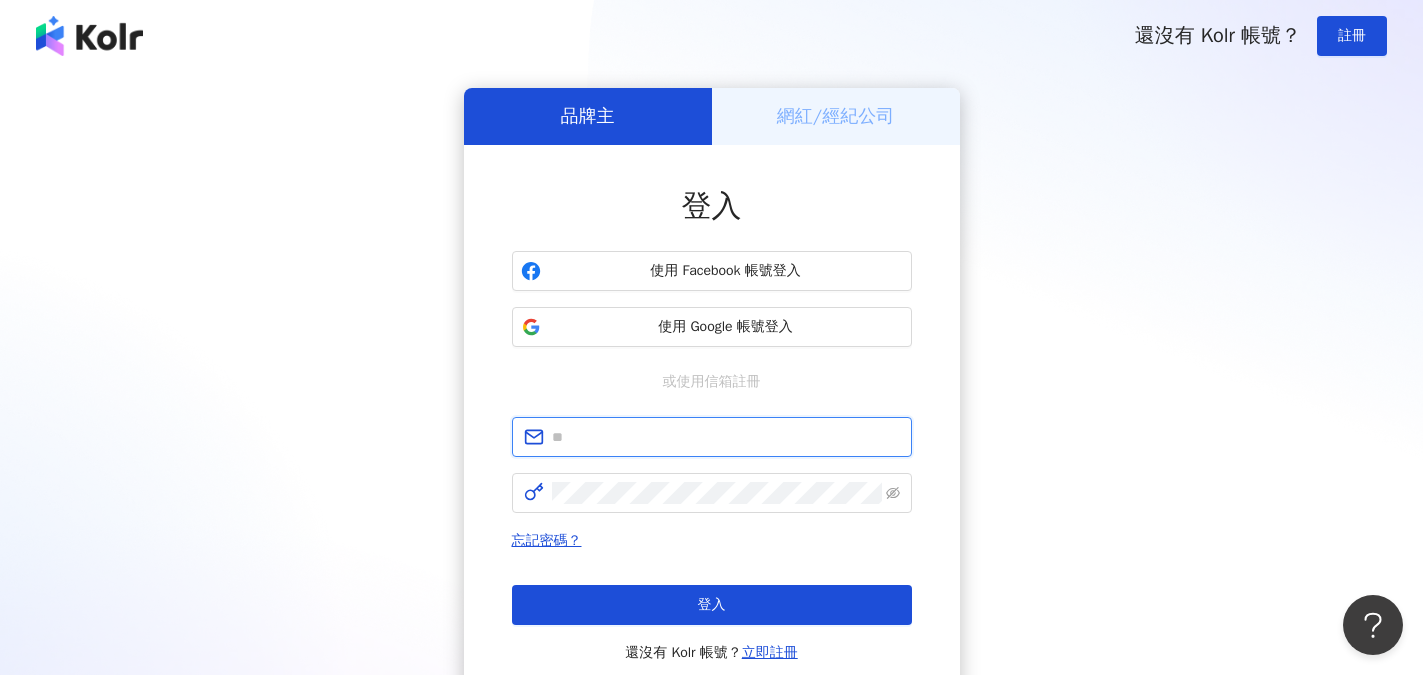 type on "**********" 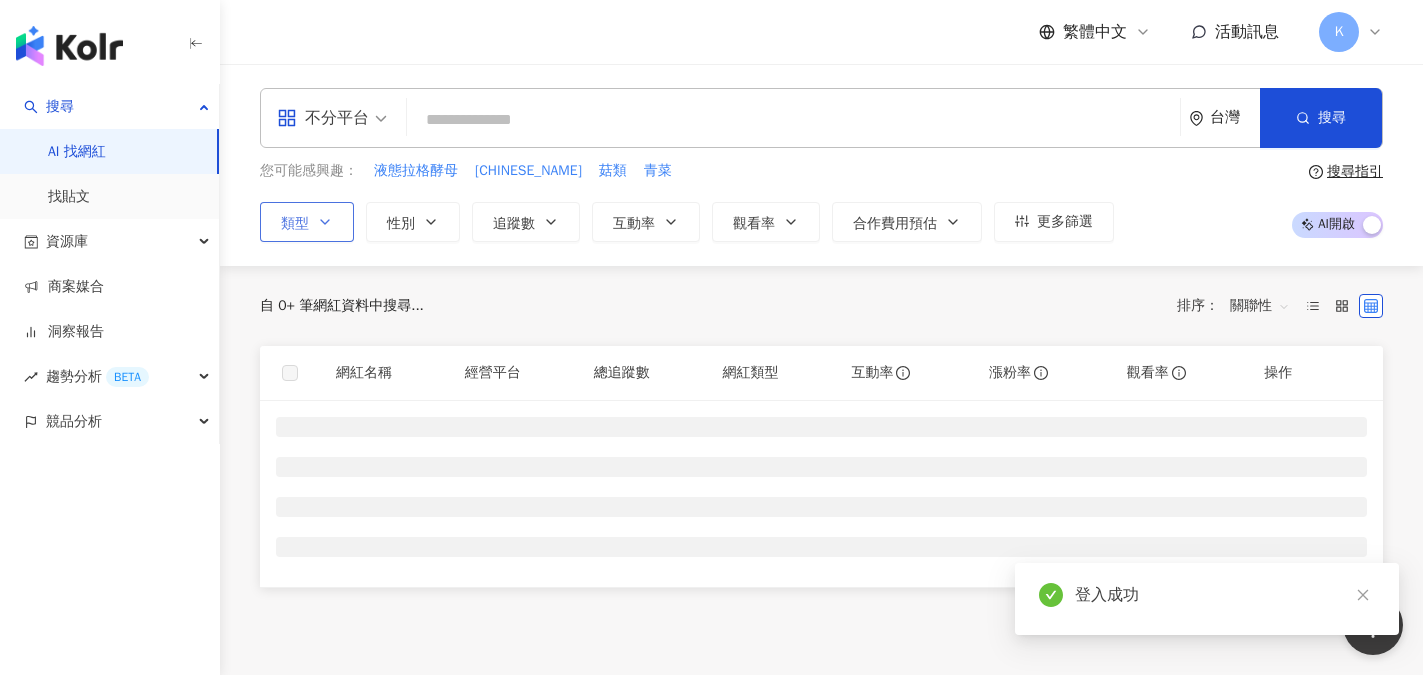 click 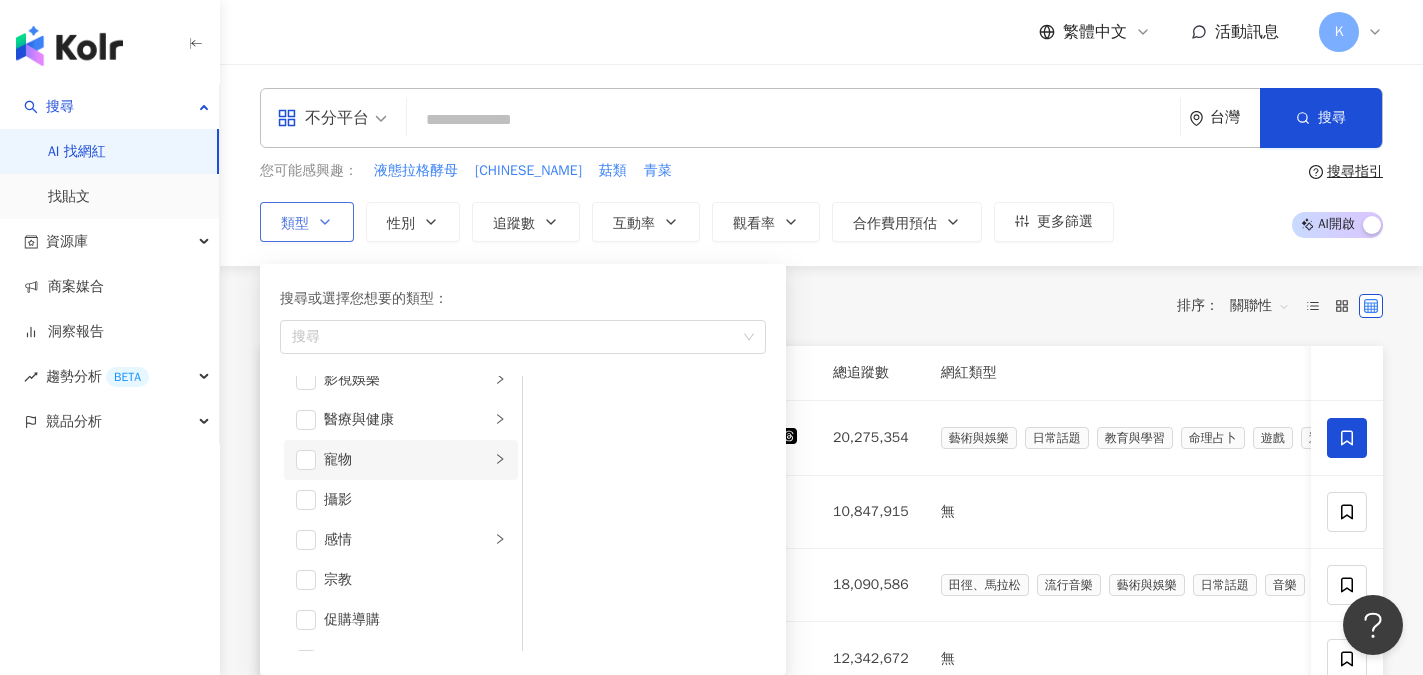scroll, scrollTop: 400, scrollLeft: 0, axis: vertical 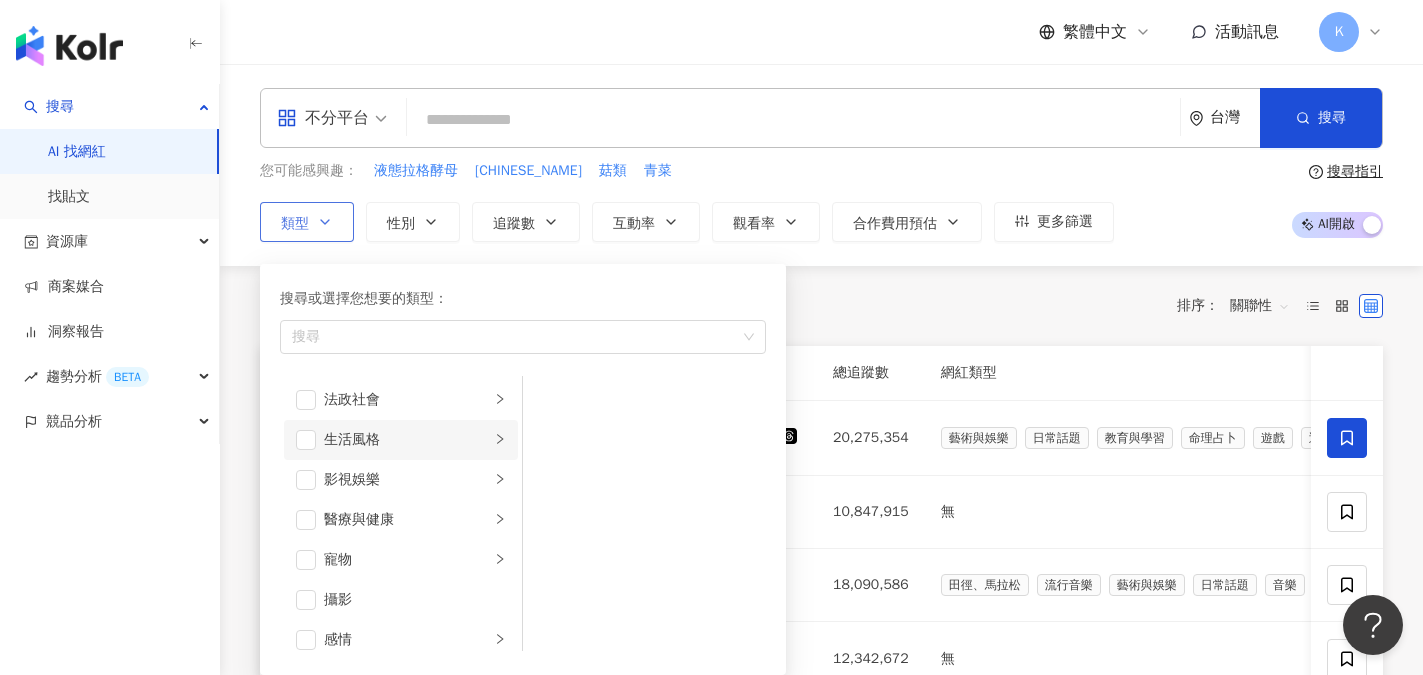 click on "生活風格" at bounding box center [407, 440] 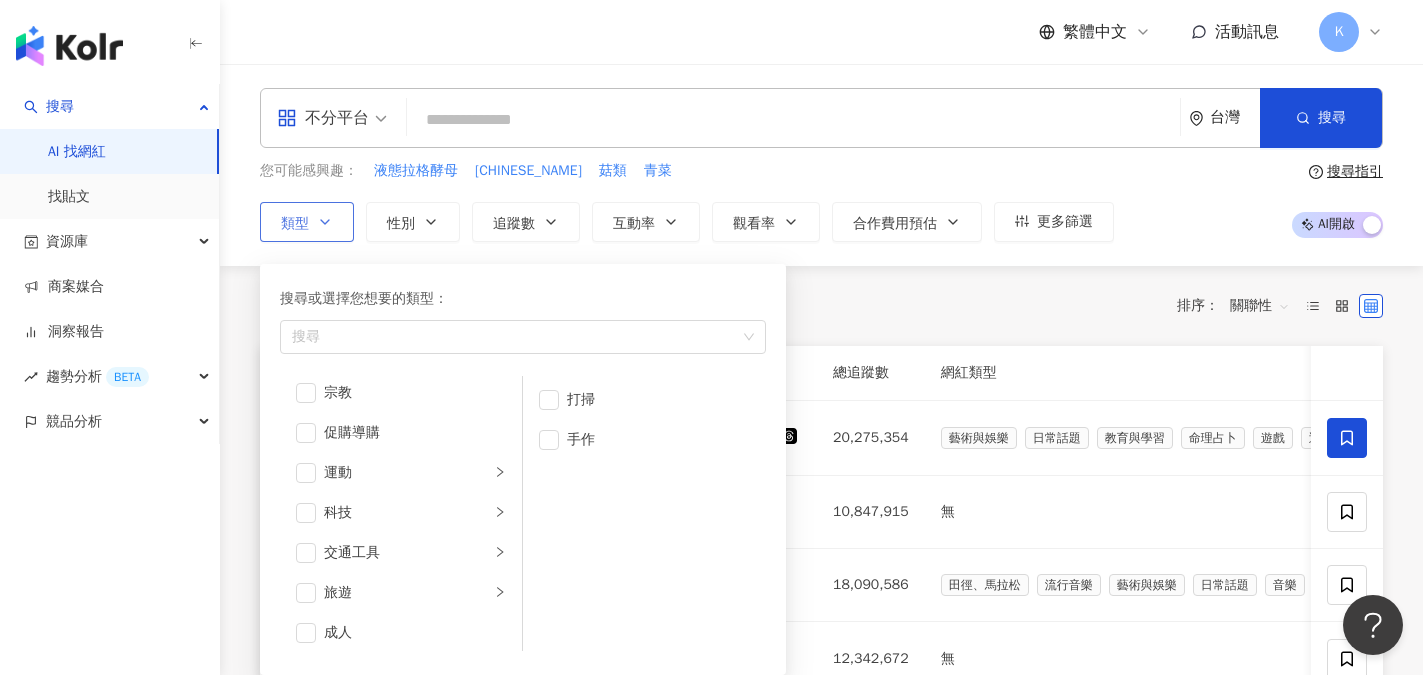 scroll, scrollTop: 693, scrollLeft: 0, axis: vertical 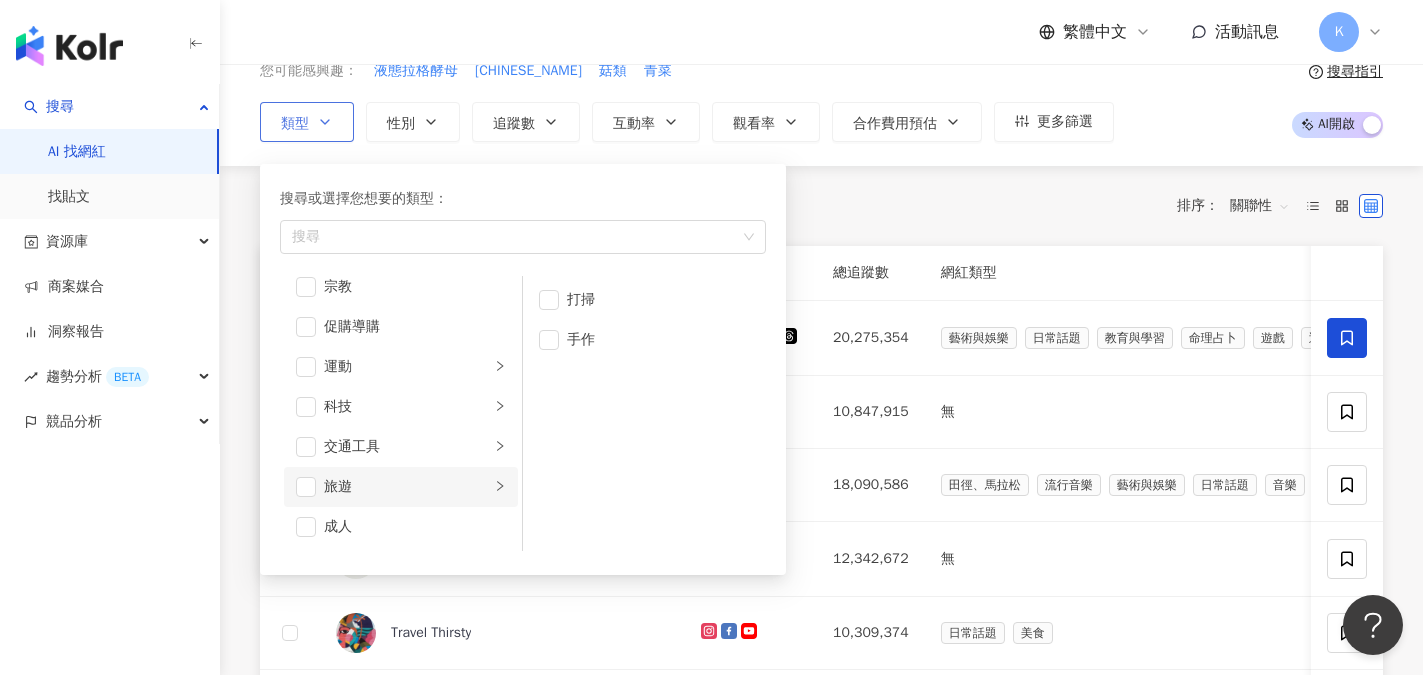 click on "旅遊" at bounding box center [407, 487] 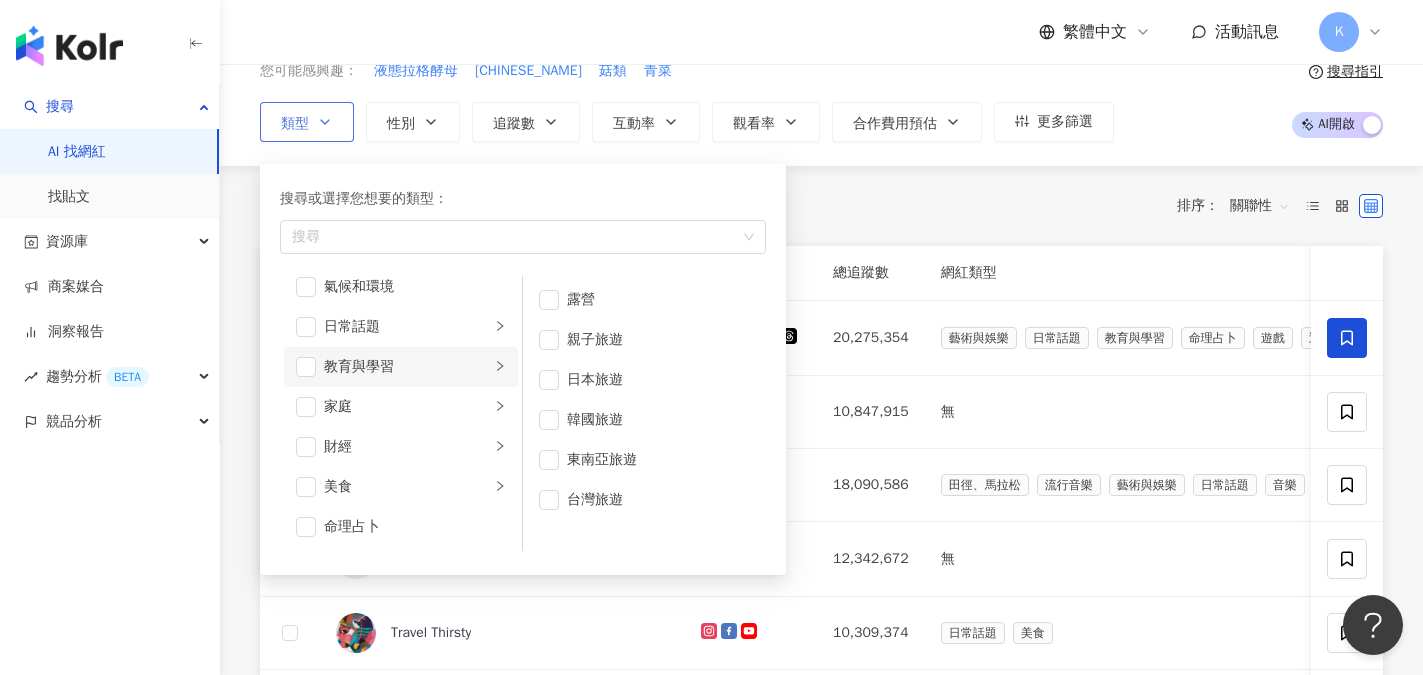 scroll, scrollTop: 0, scrollLeft: 0, axis: both 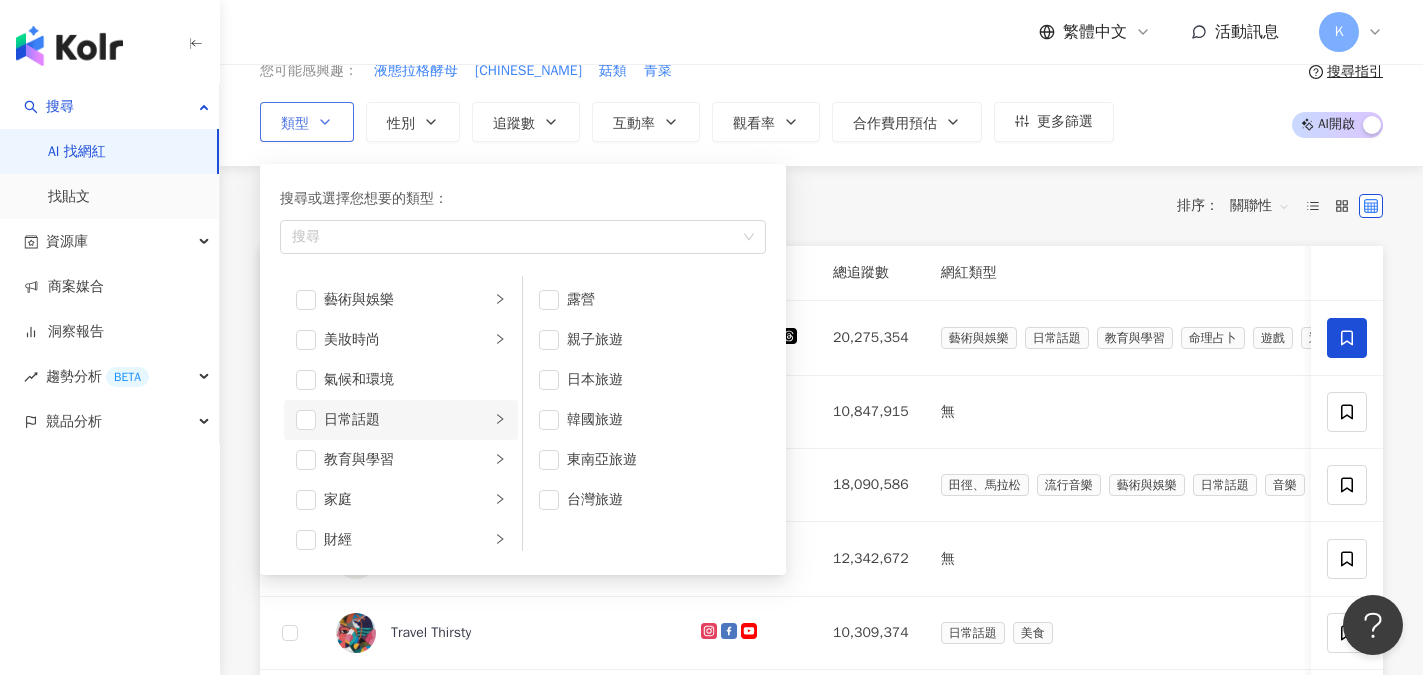 click on "日常話題" at bounding box center (407, 420) 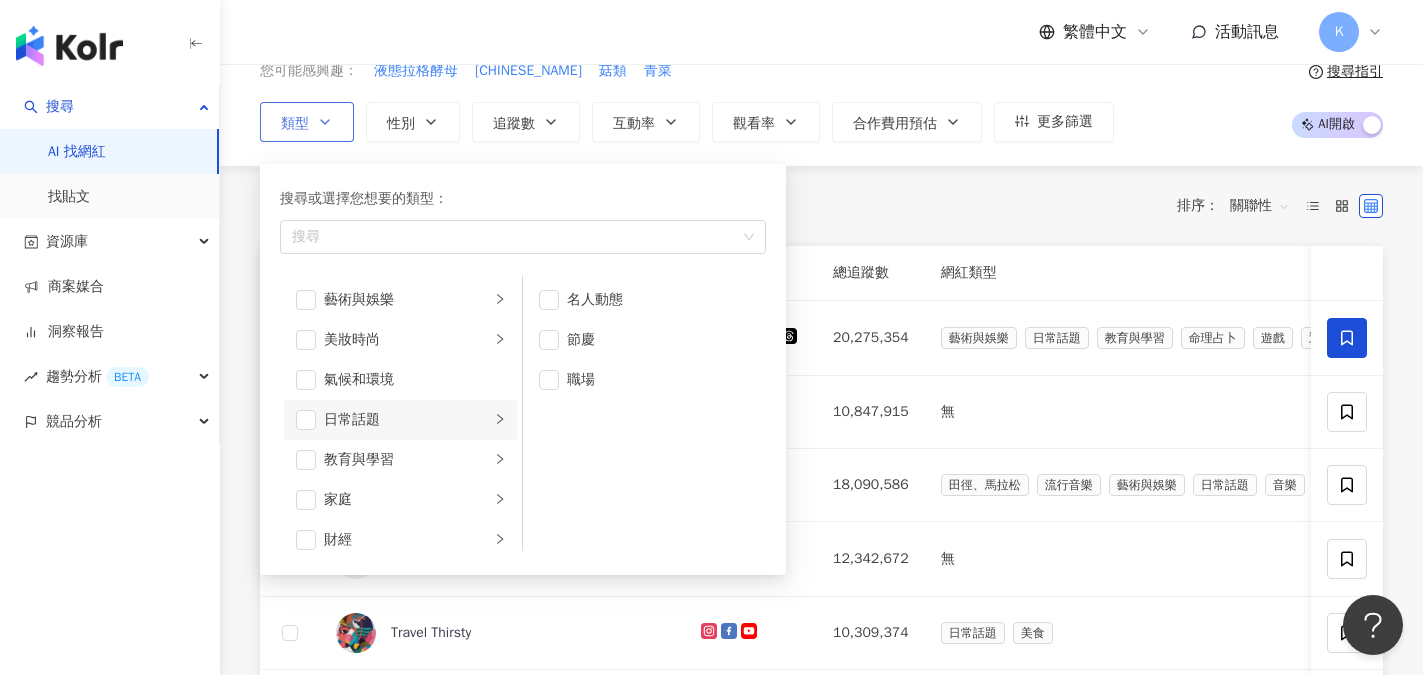 click on "日常話題" at bounding box center (407, 420) 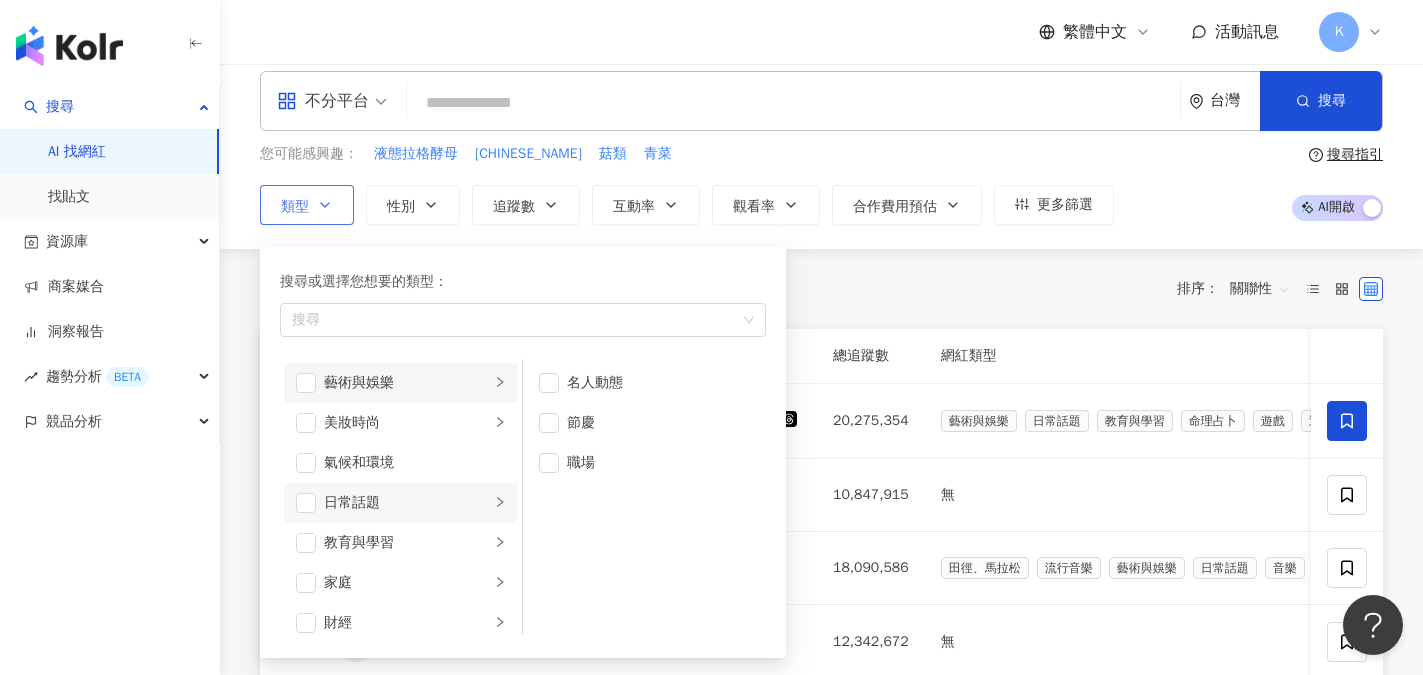 scroll, scrollTop: 0, scrollLeft: 0, axis: both 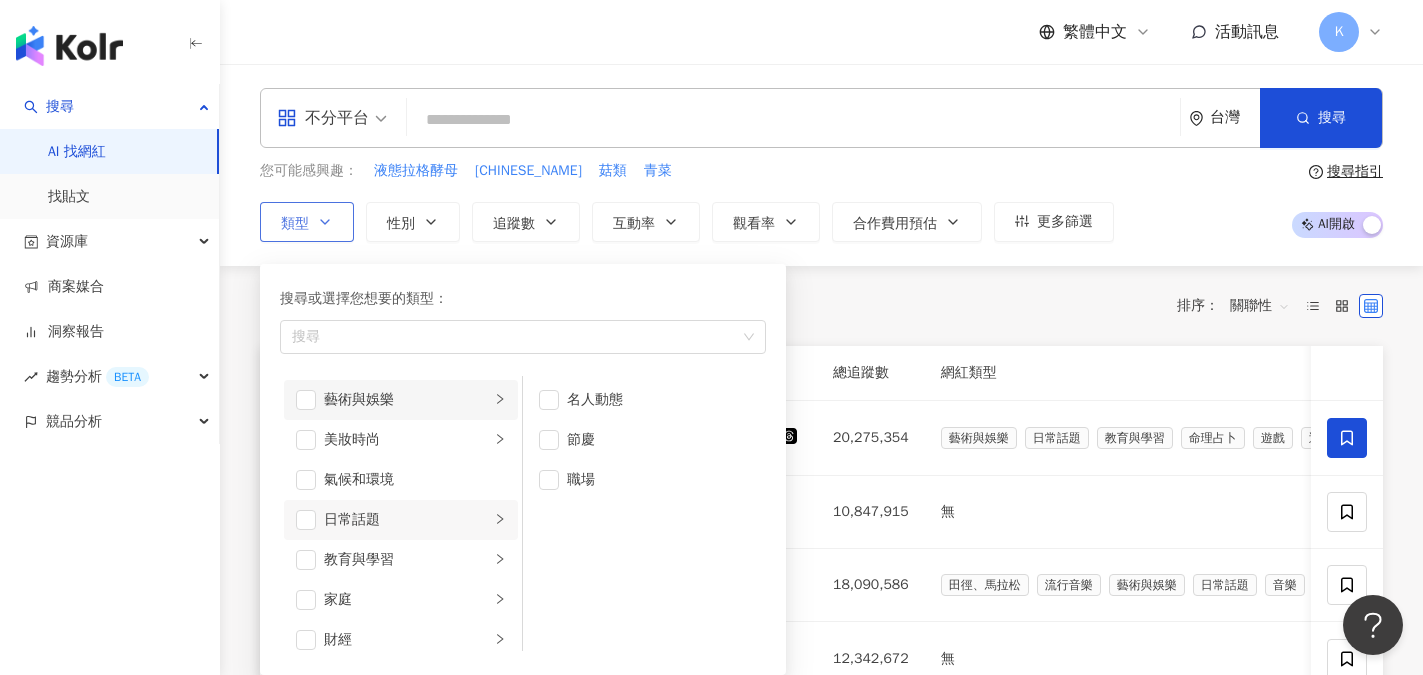 click on "藝術與娛樂" at bounding box center (407, 400) 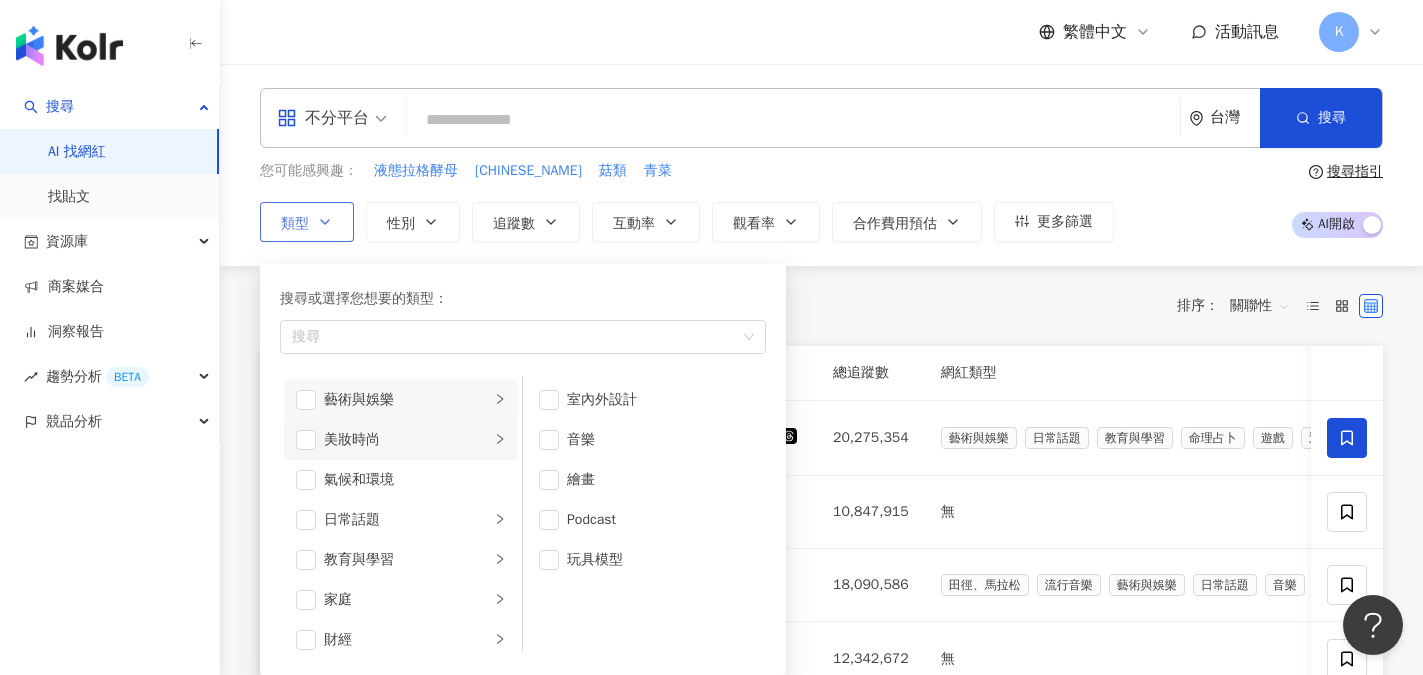 click on "美妝時尚" at bounding box center (401, 440) 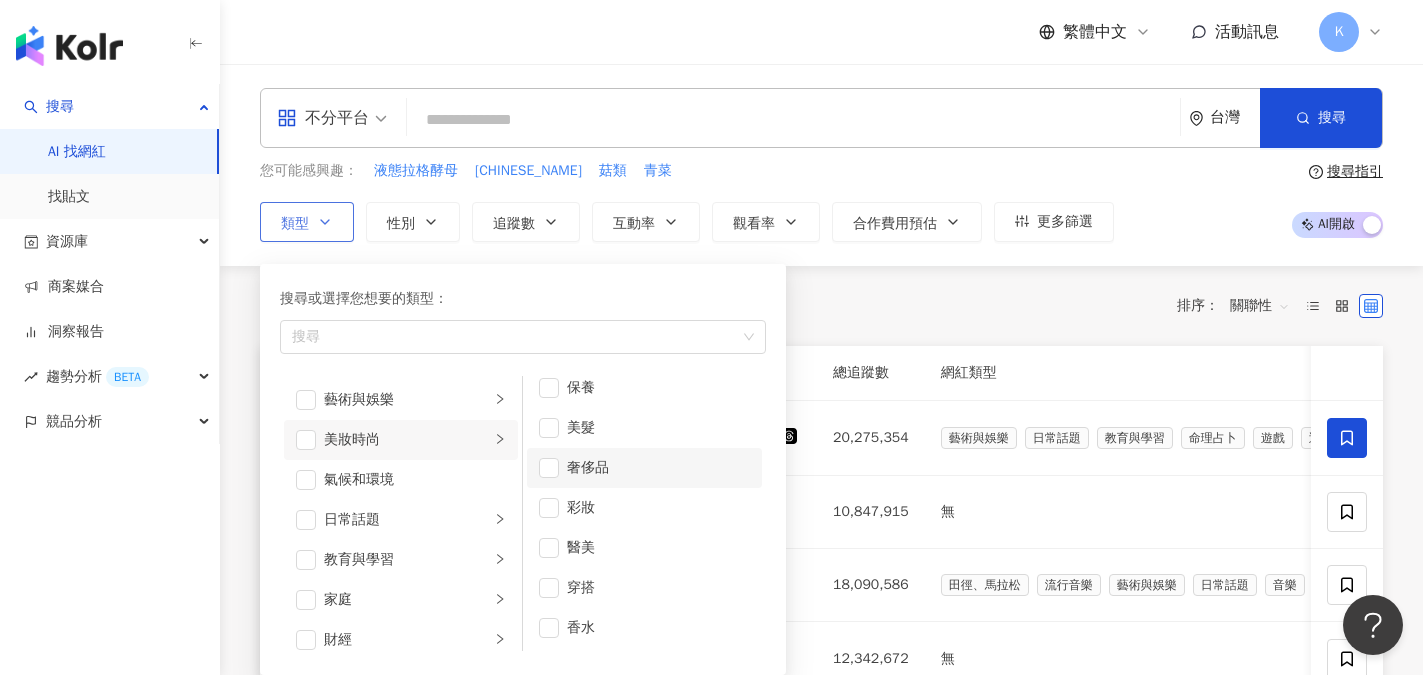 scroll, scrollTop: 13, scrollLeft: 0, axis: vertical 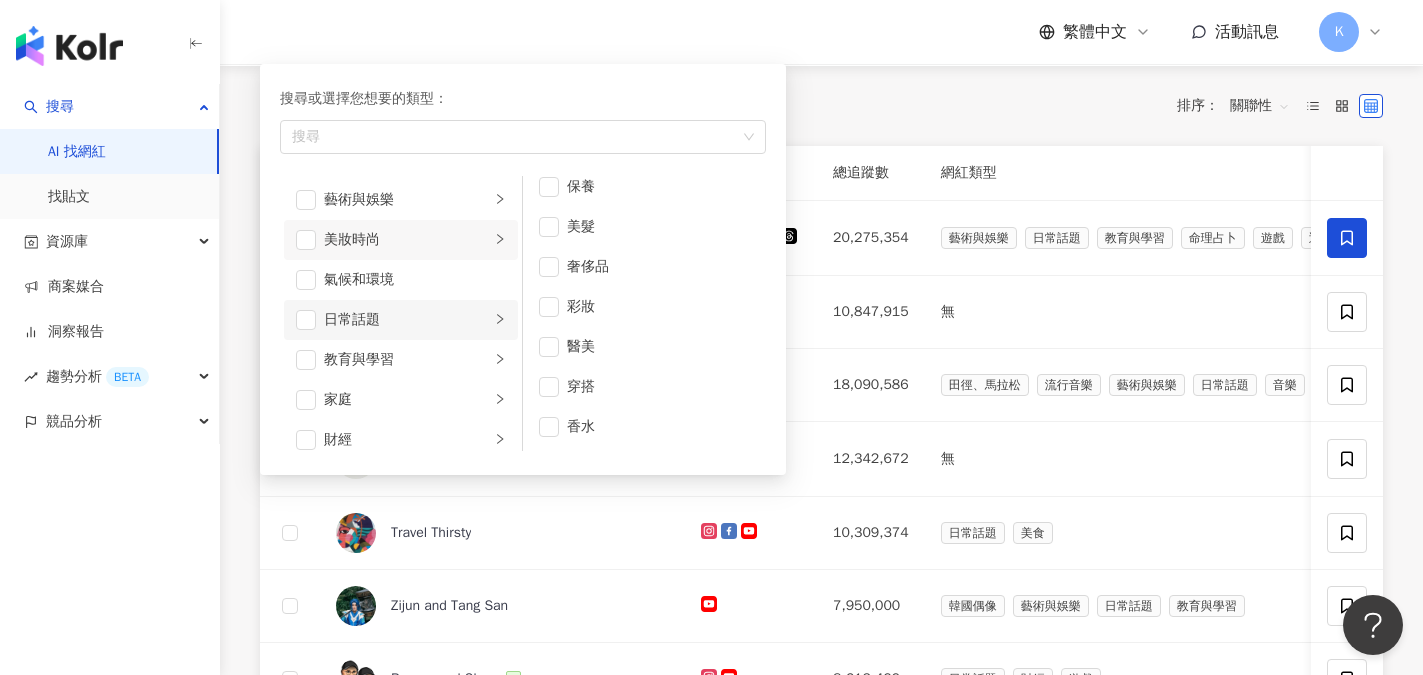 click on "日常話題" at bounding box center (407, 320) 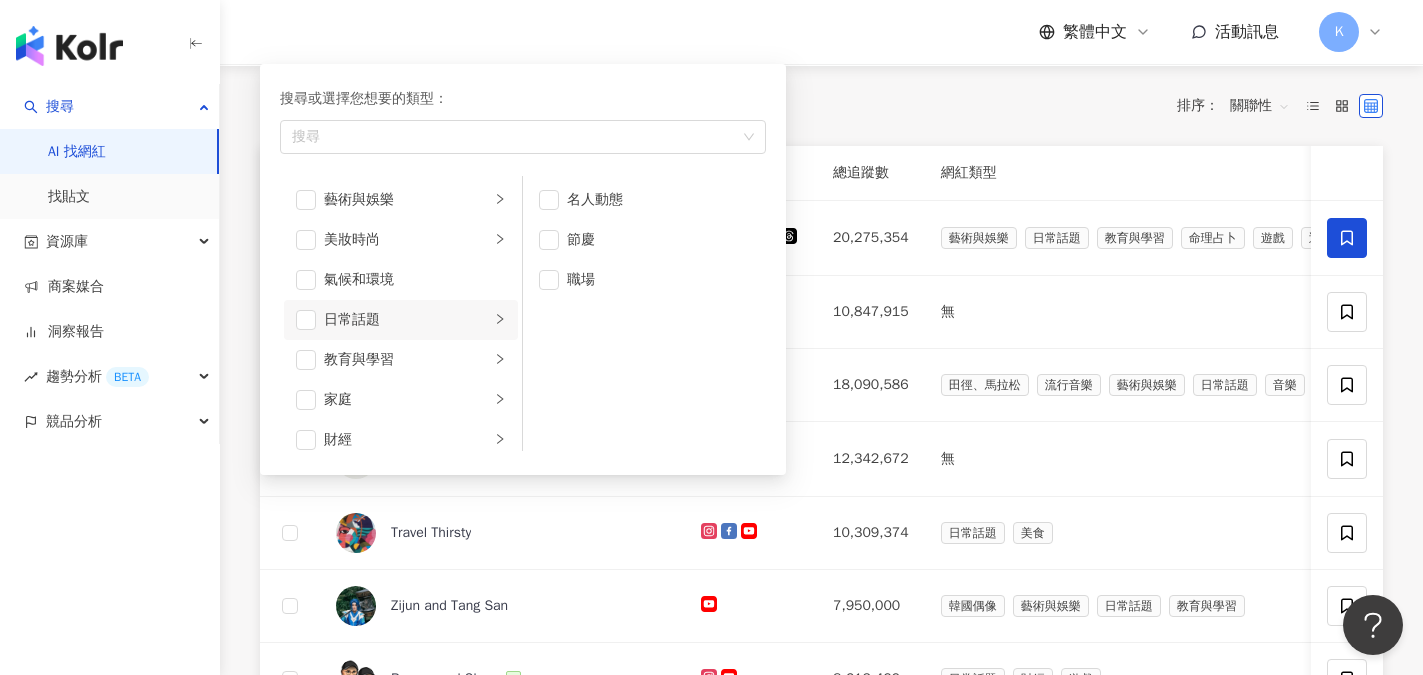 scroll, scrollTop: 0, scrollLeft: 0, axis: both 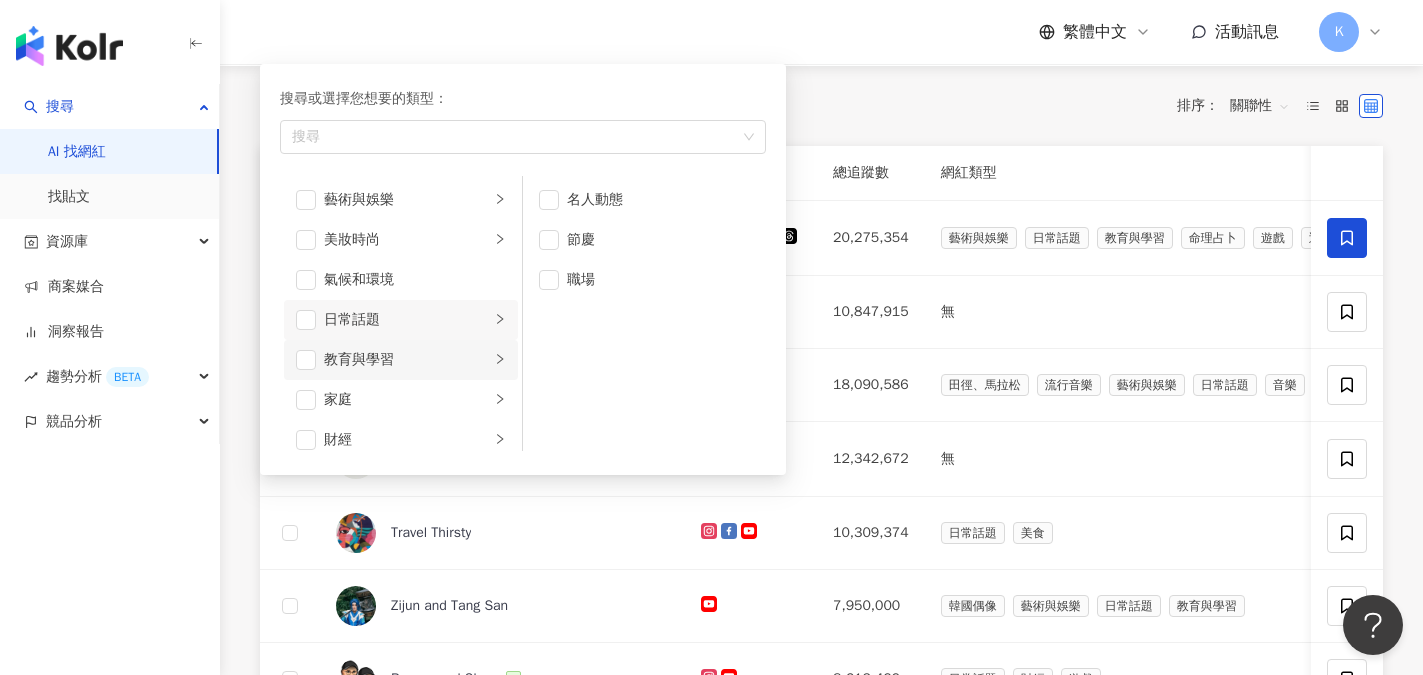 click 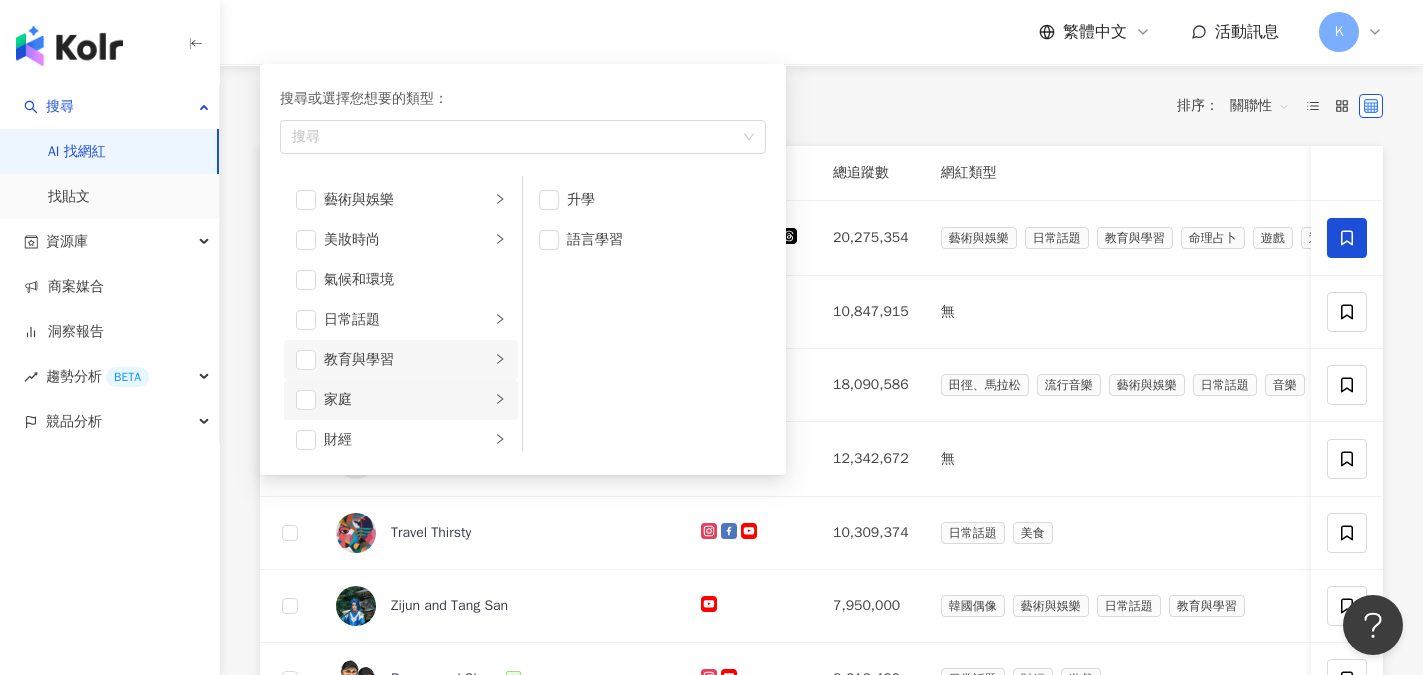 click on "家庭" at bounding box center (401, 400) 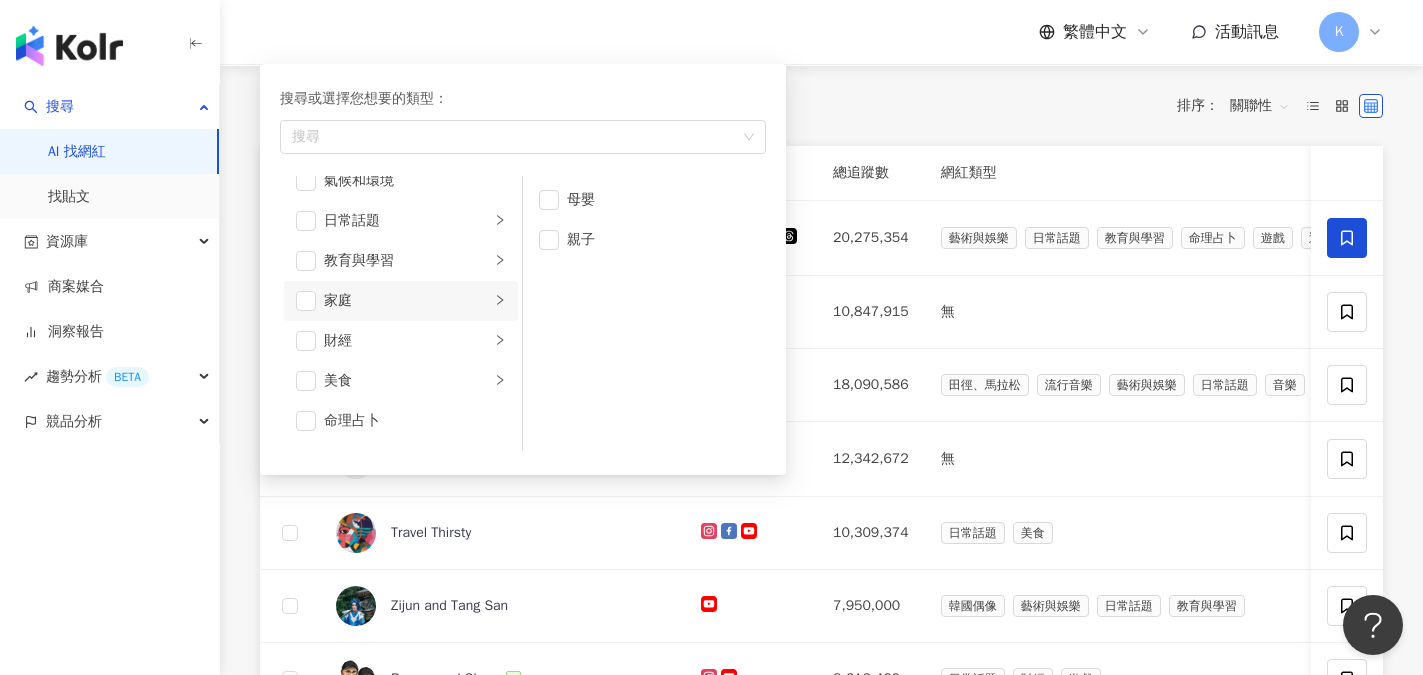 scroll, scrollTop: 100, scrollLeft: 0, axis: vertical 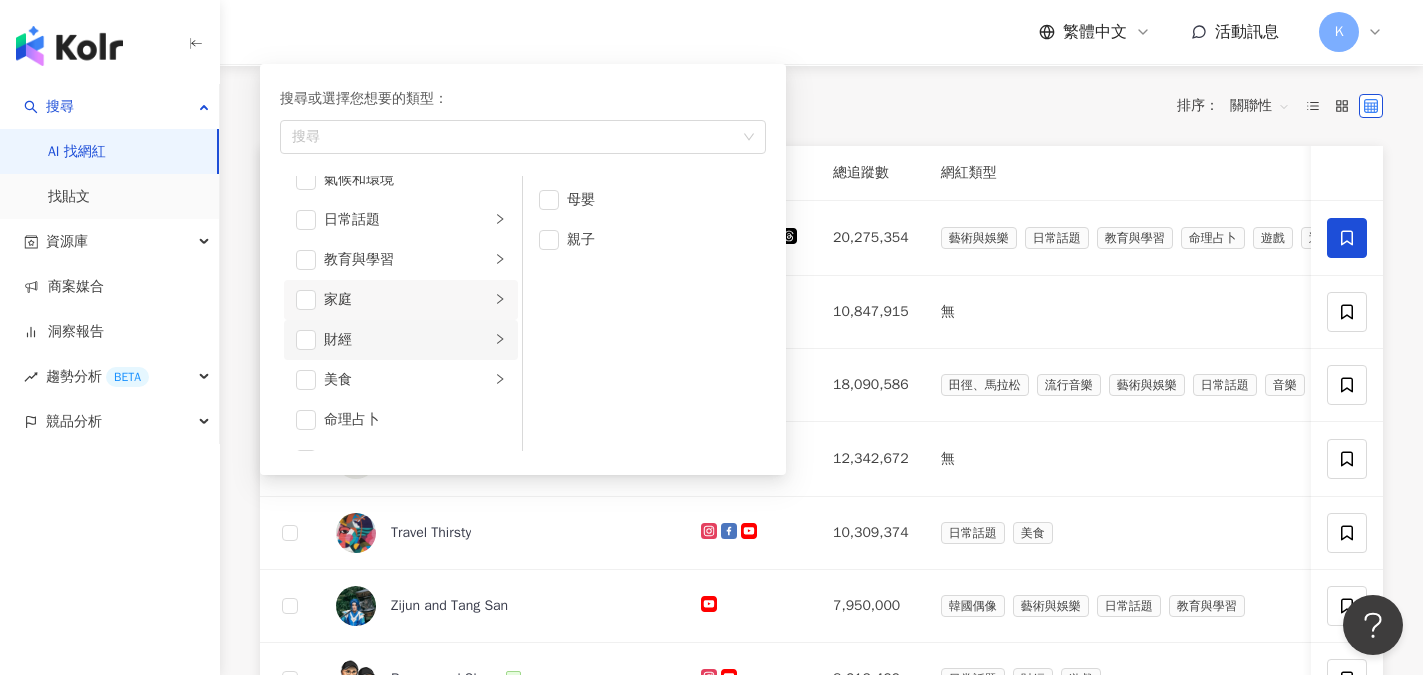 click 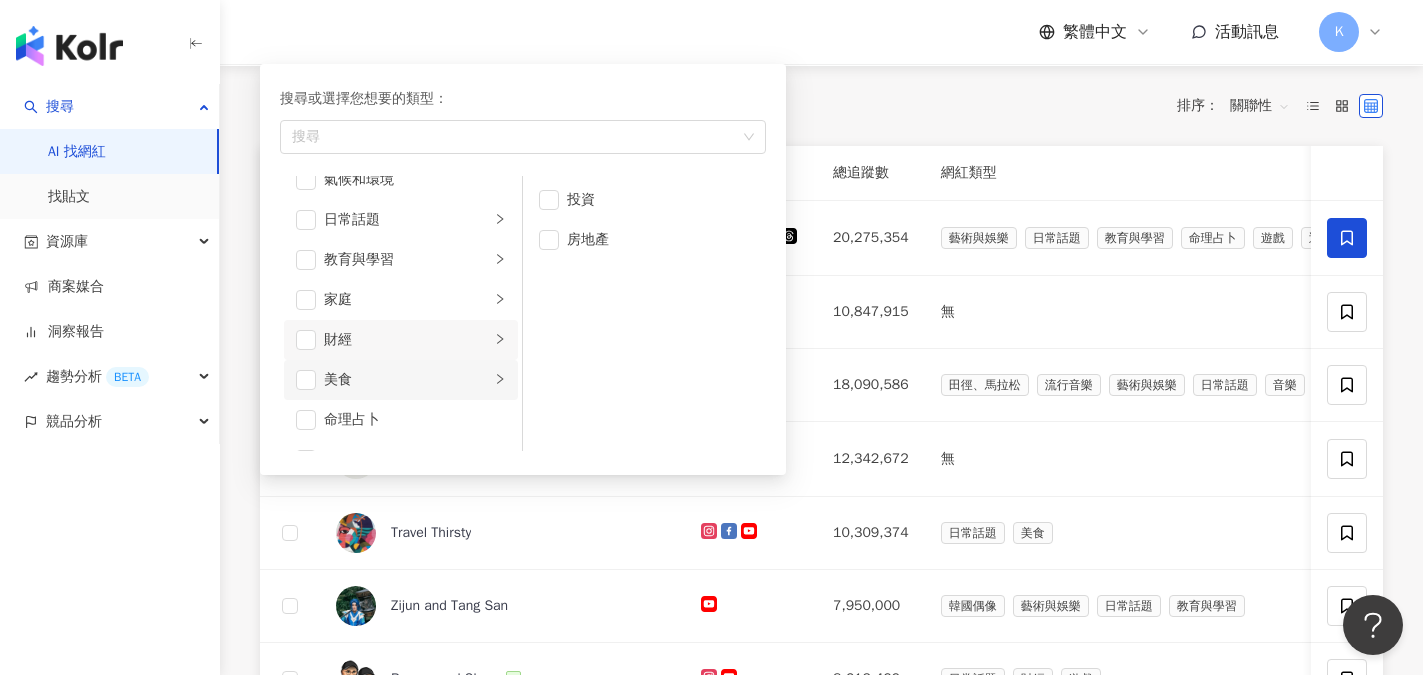 click on "美食" at bounding box center [407, 380] 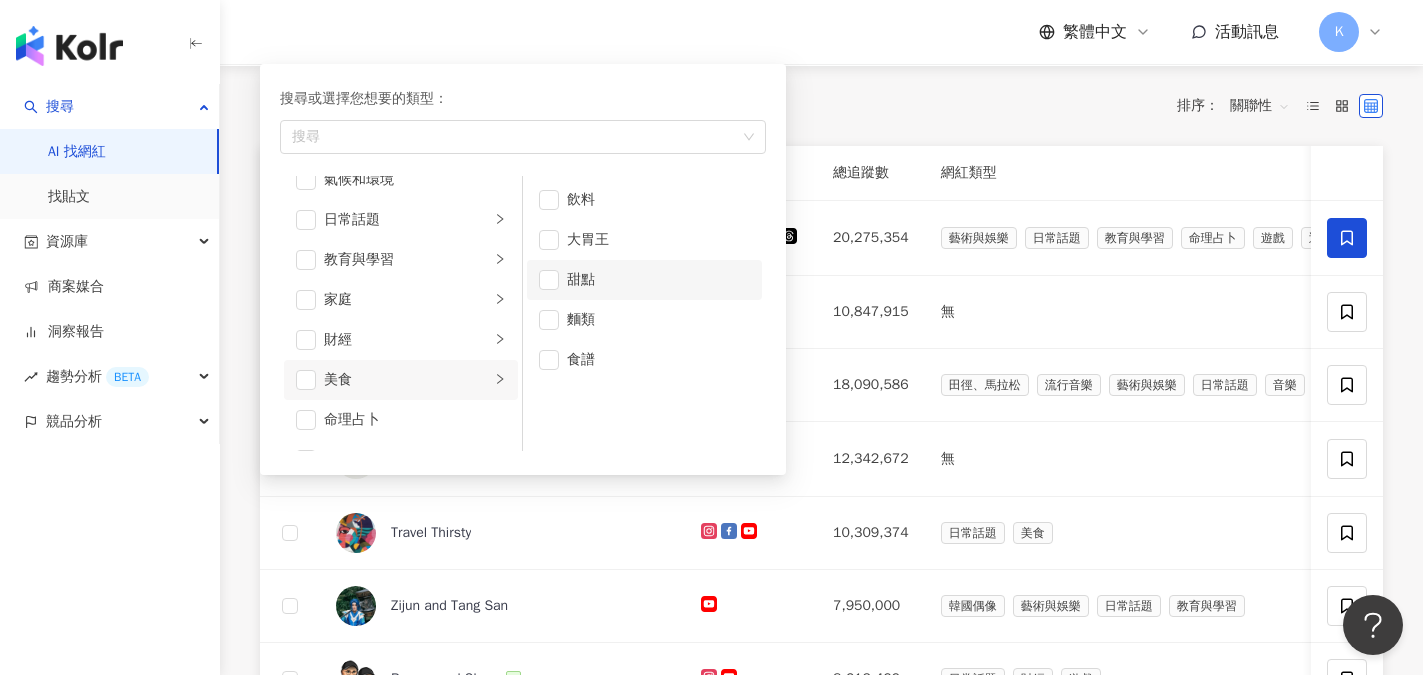 click on "甜點" at bounding box center [644, 280] 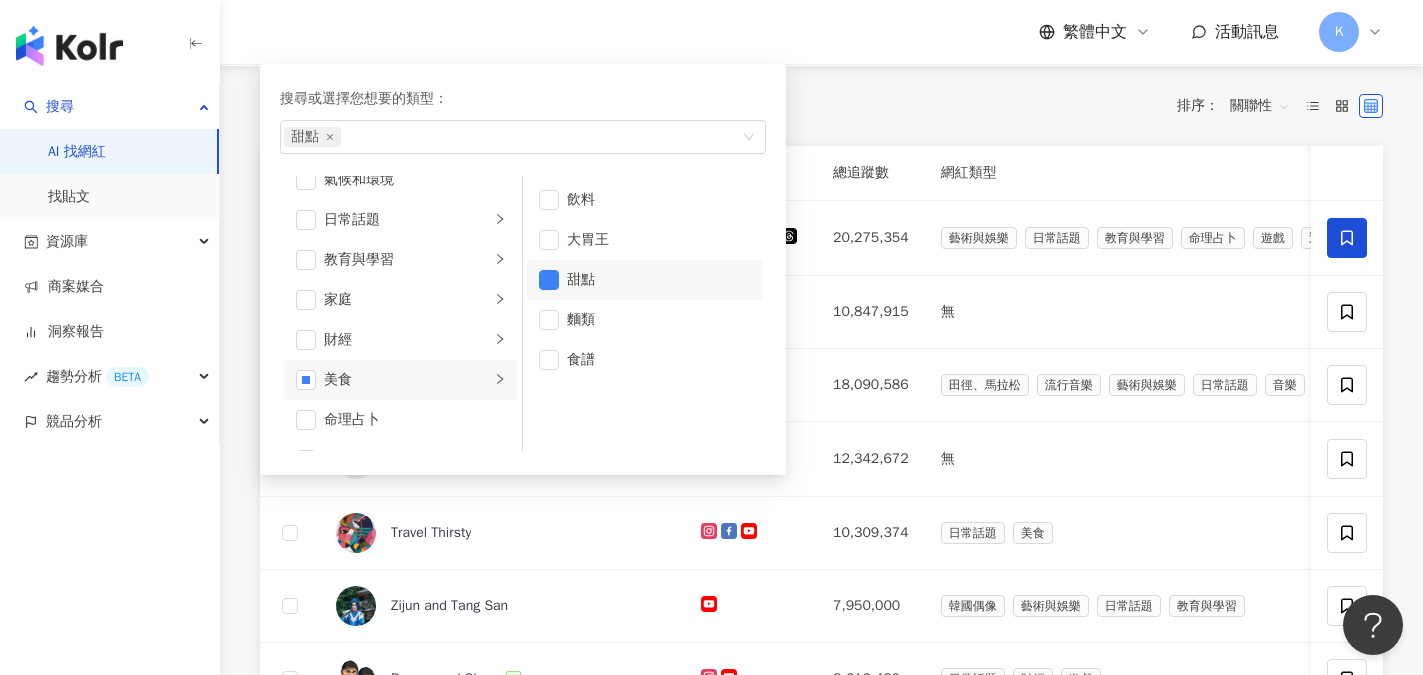 click on "共  10,000+  筆 排序： 關聯性" at bounding box center [821, 106] 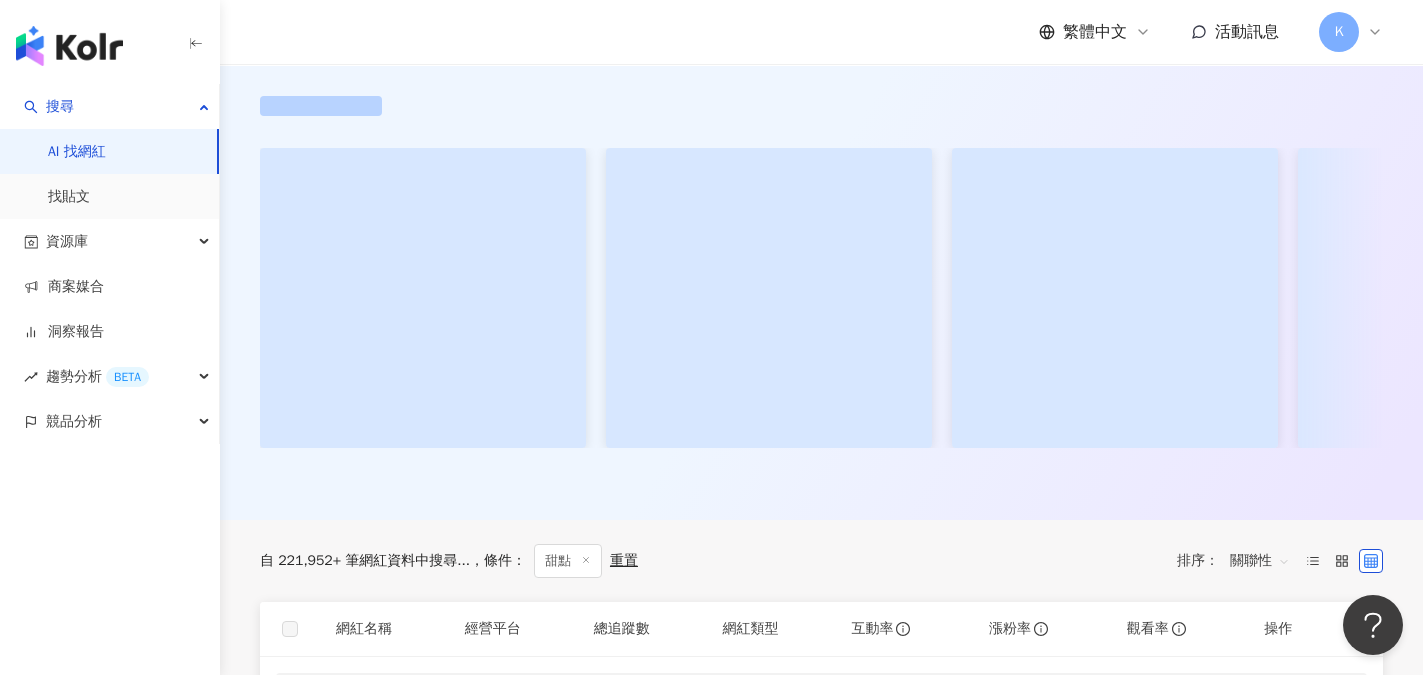 scroll, scrollTop: 0, scrollLeft: 0, axis: both 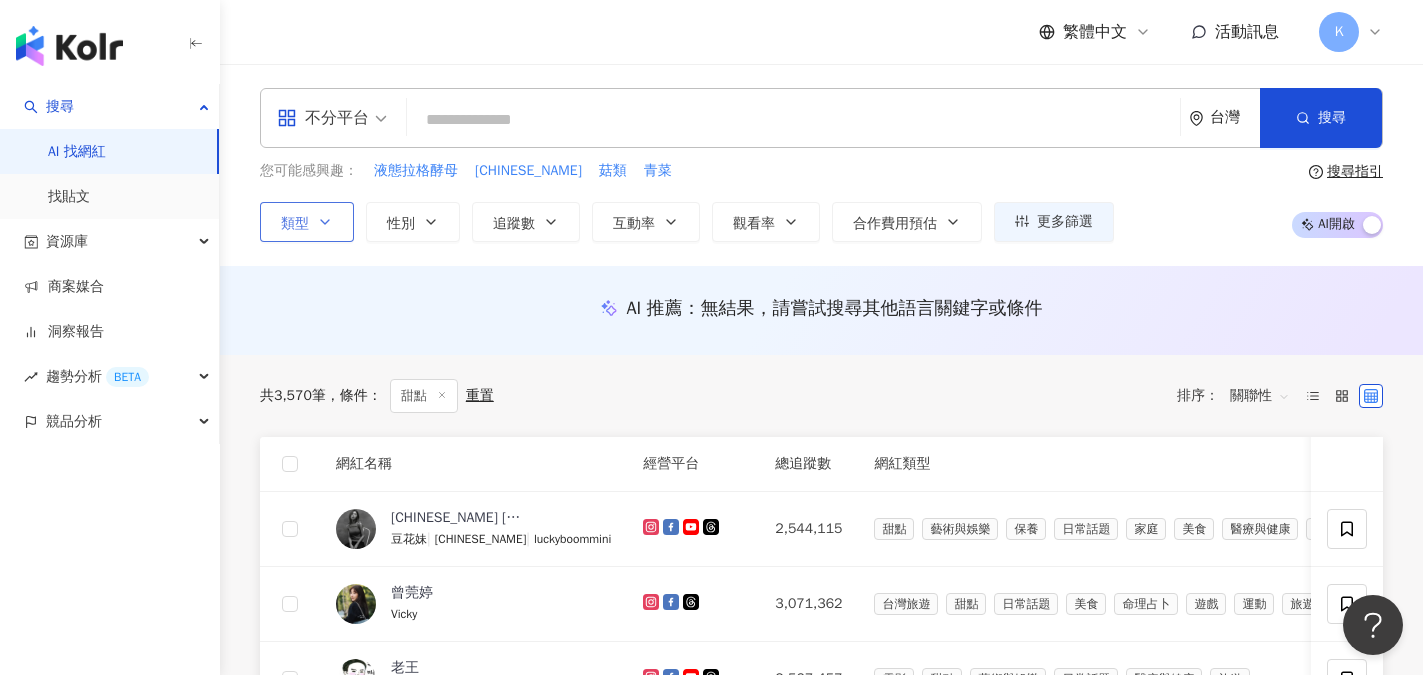 click 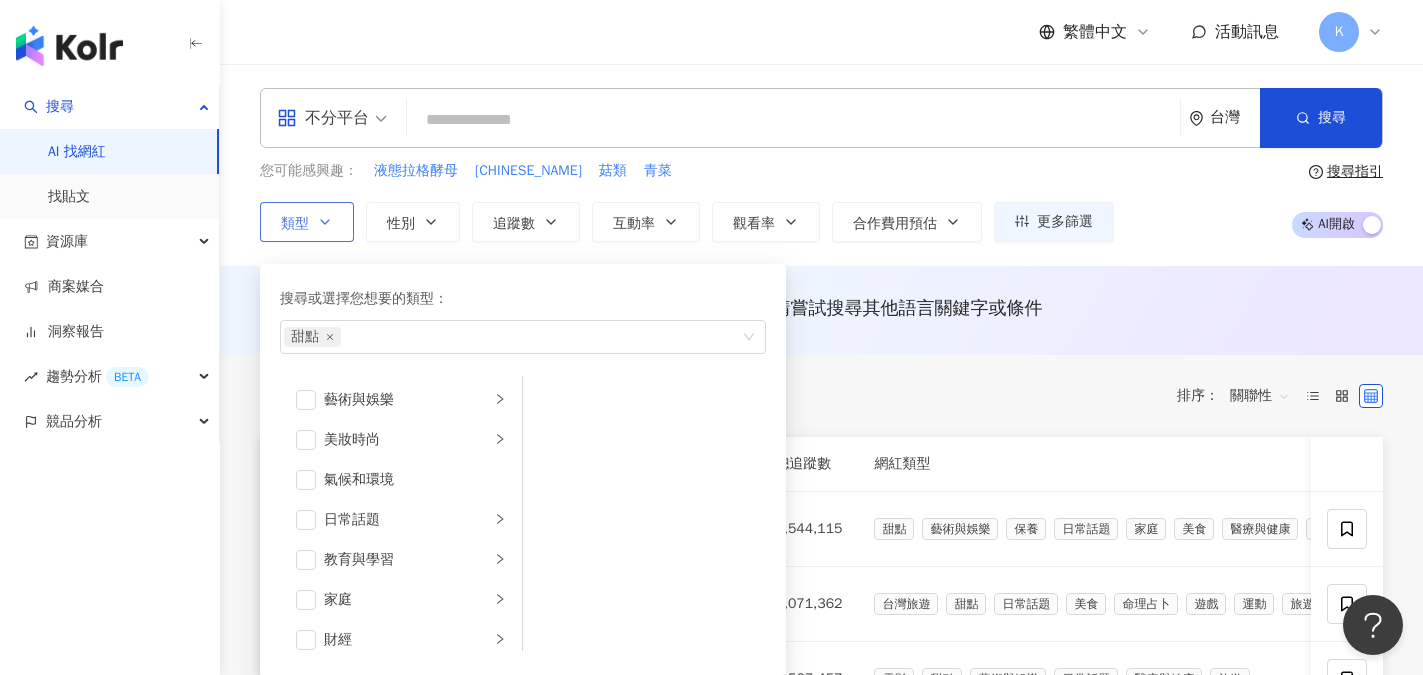 click on "類型 搜尋或選擇您想要的類型： 甜點   藝術與娛樂 美妝時尚 氣候和環境 日常話題 教育與學習 家庭 財經 美食 命理占卜 遊戲 法政社會 生活風格 影視娛樂 醫療與健康 寵物 攝影 感情 宗教 促購導購 運動 科技 交通工具 旅遊 成人" at bounding box center [307, 222] 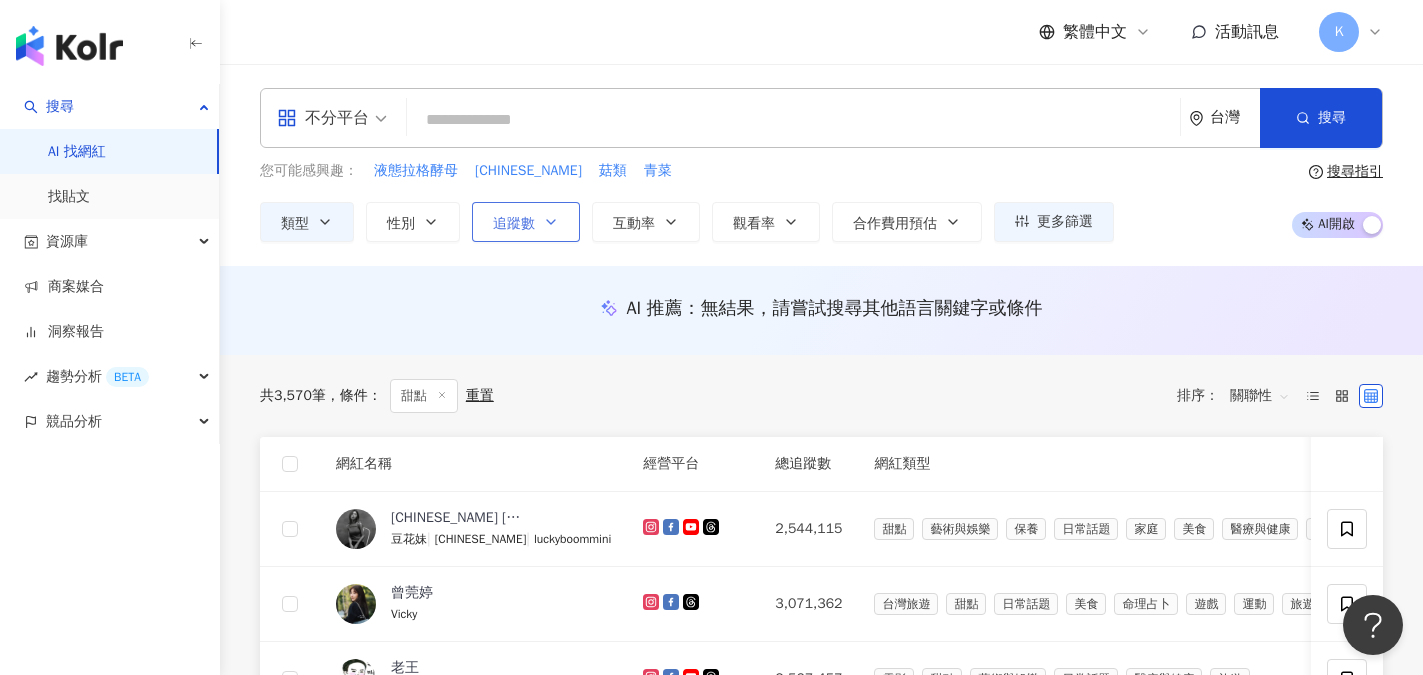 click on "追蹤數" at bounding box center (514, 224) 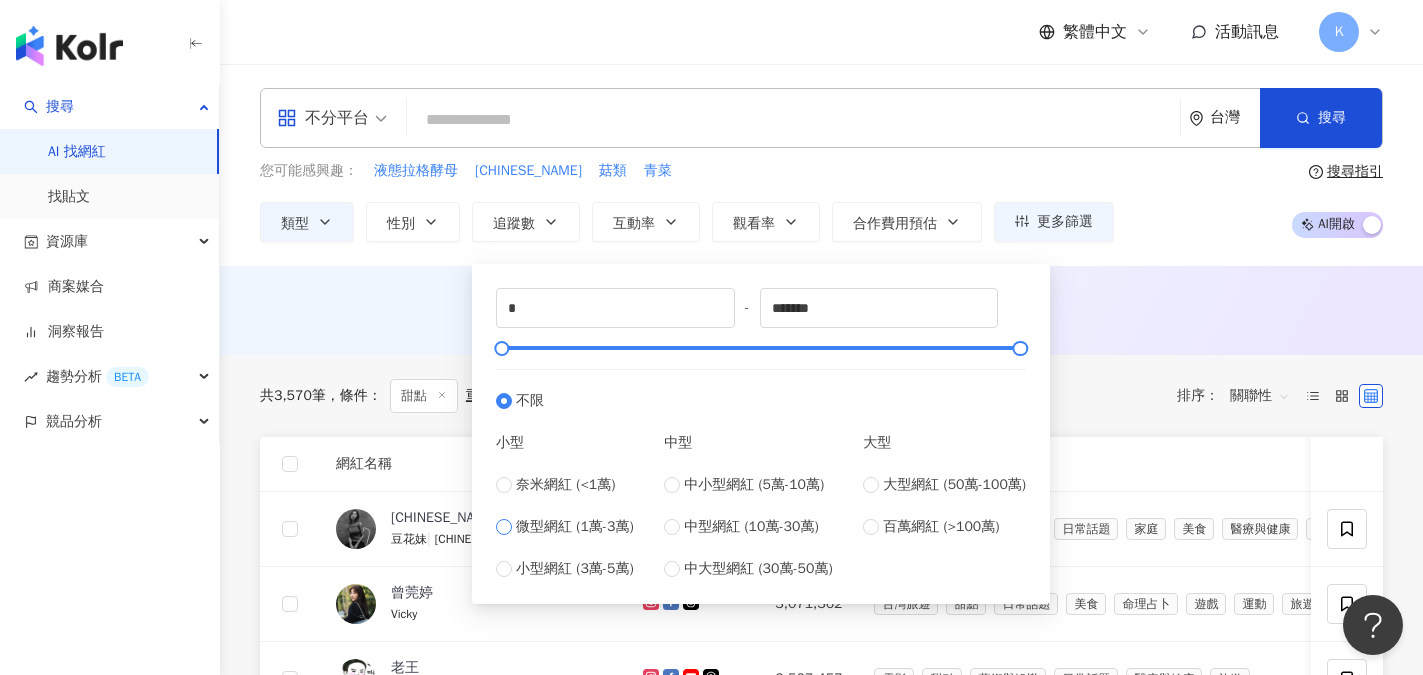 type on "*****" 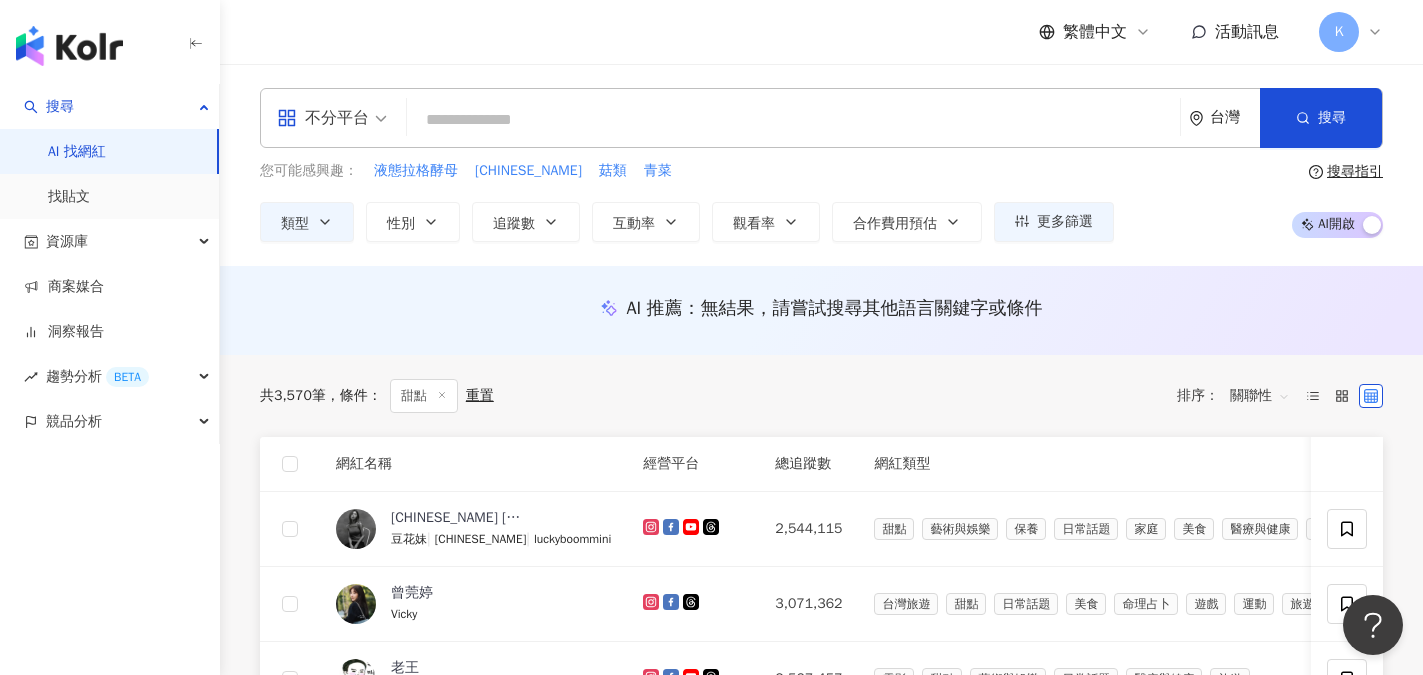 click on "AI 推薦 ： 無結果，請嘗試搜尋其他語言關鍵字或條件" at bounding box center (821, 308) 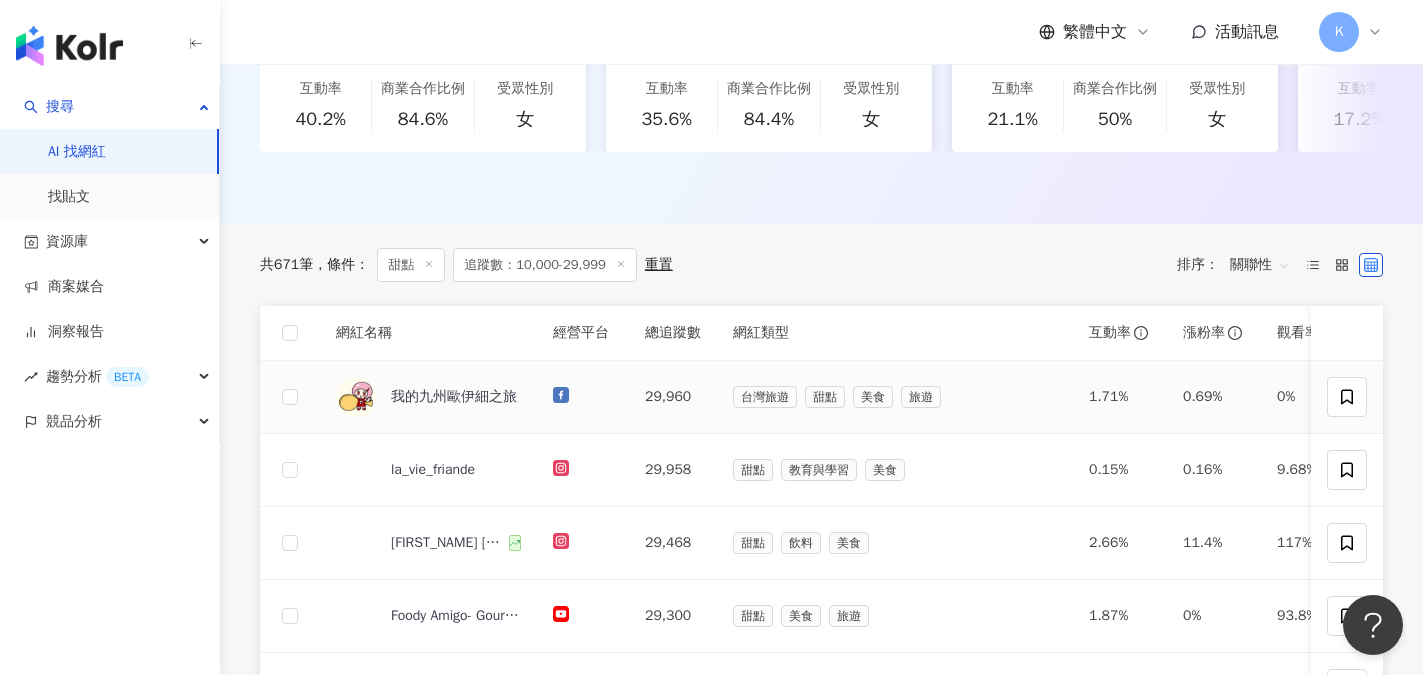 scroll, scrollTop: 500, scrollLeft: 0, axis: vertical 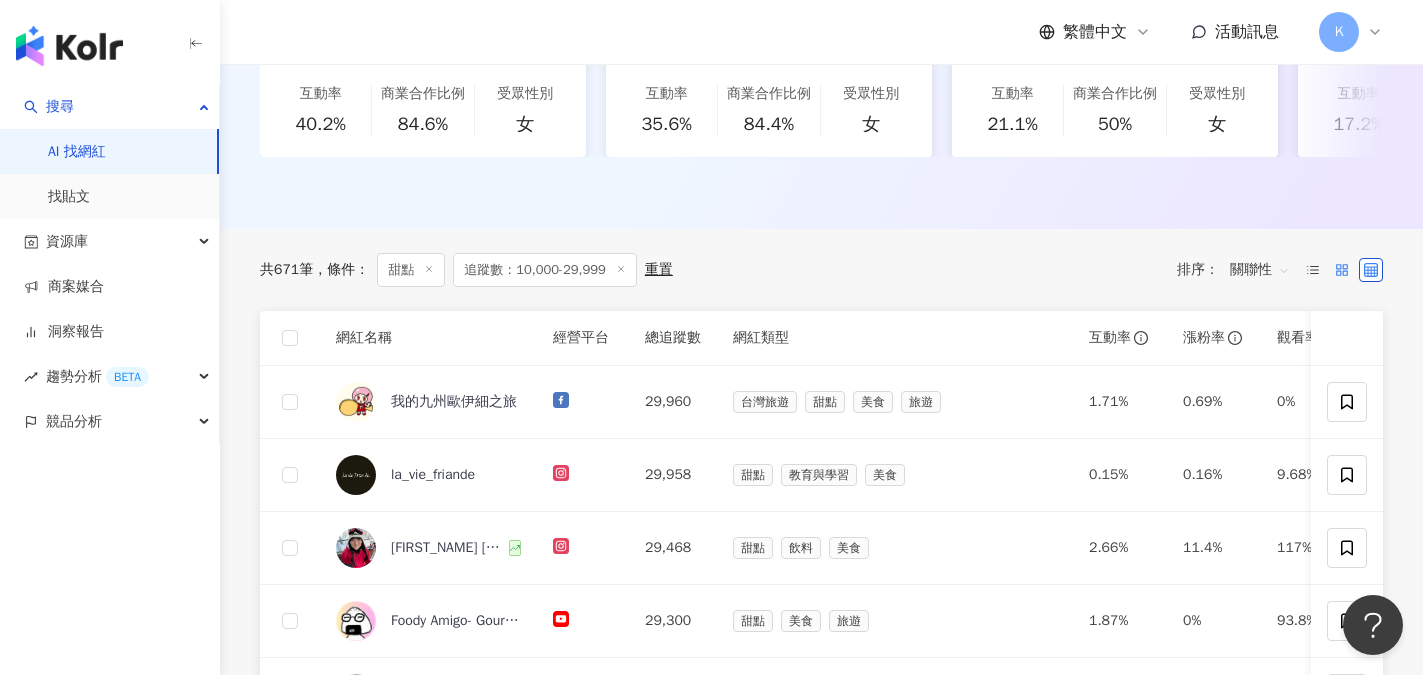 click 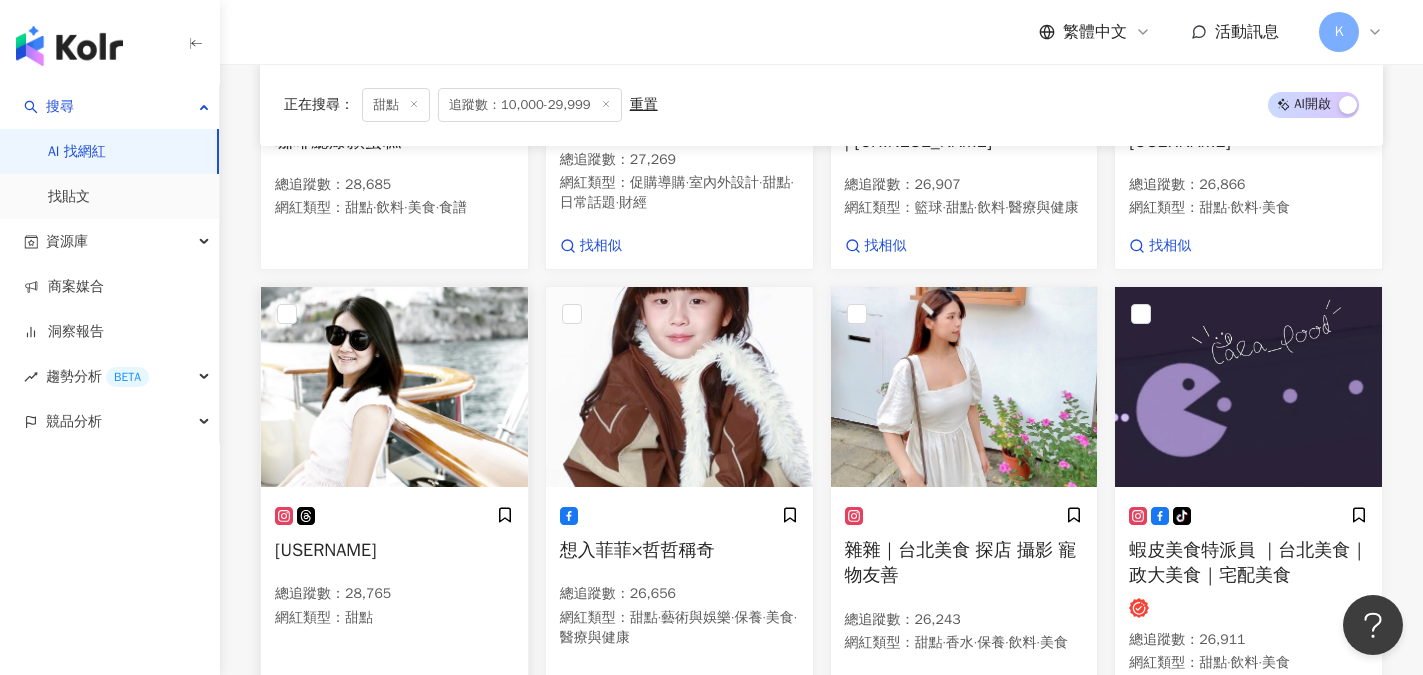 scroll, scrollTop: 1400, scrollLeft: 0, axis: vertical 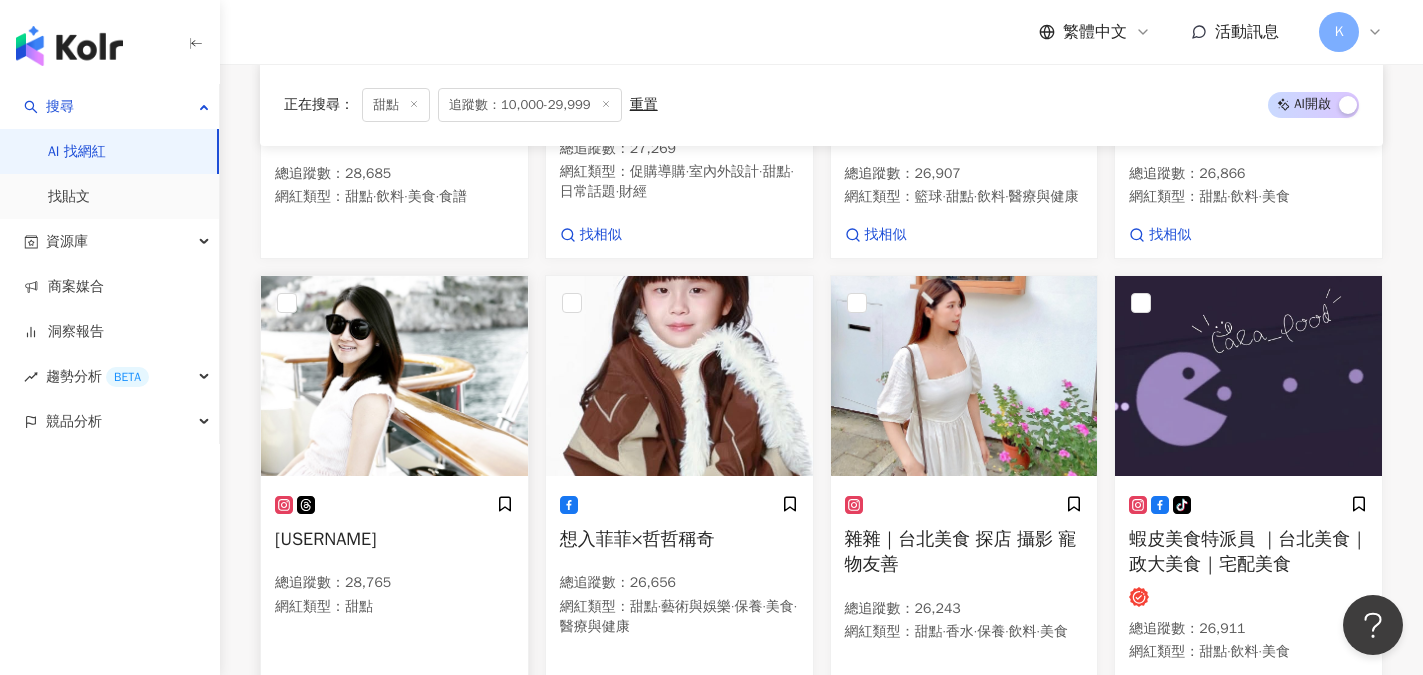 click on "sherrytaiwan" at bounding box center (325, 539) 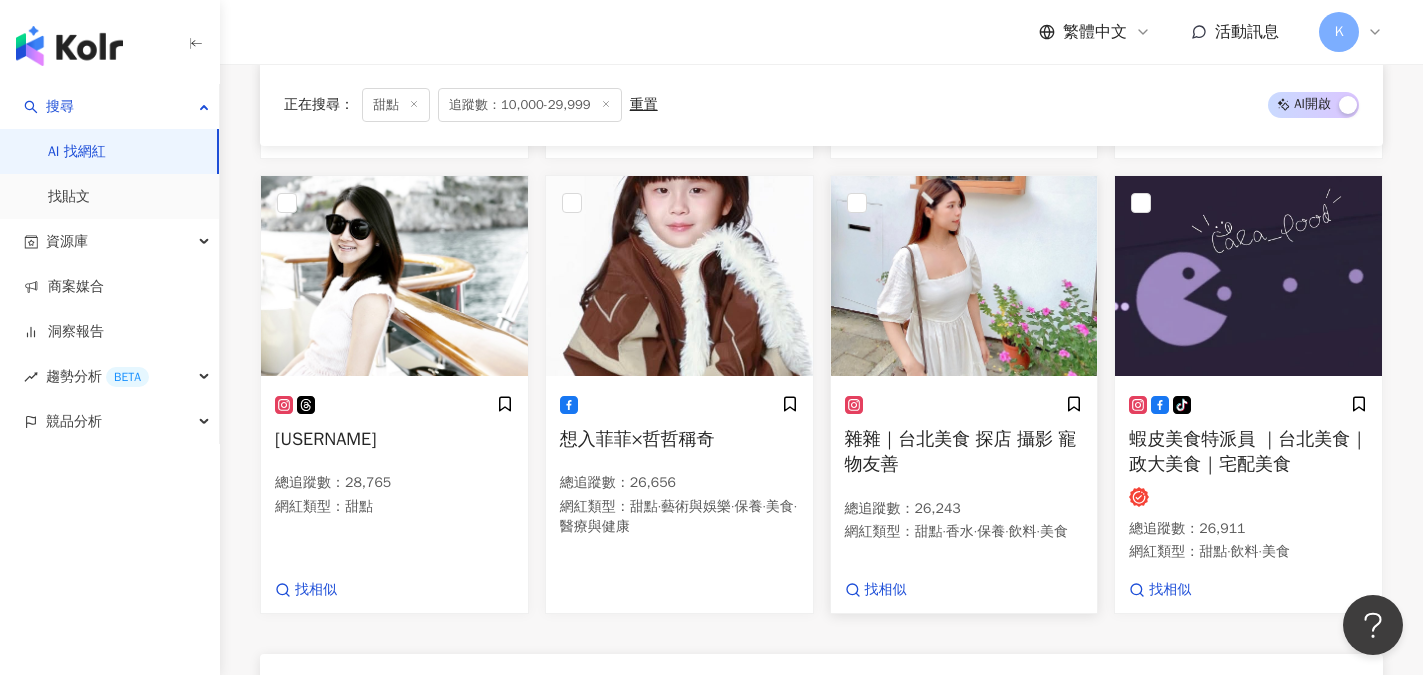 scroll, scrollTop: 1600, scrollLeft: 0, axis: vertical 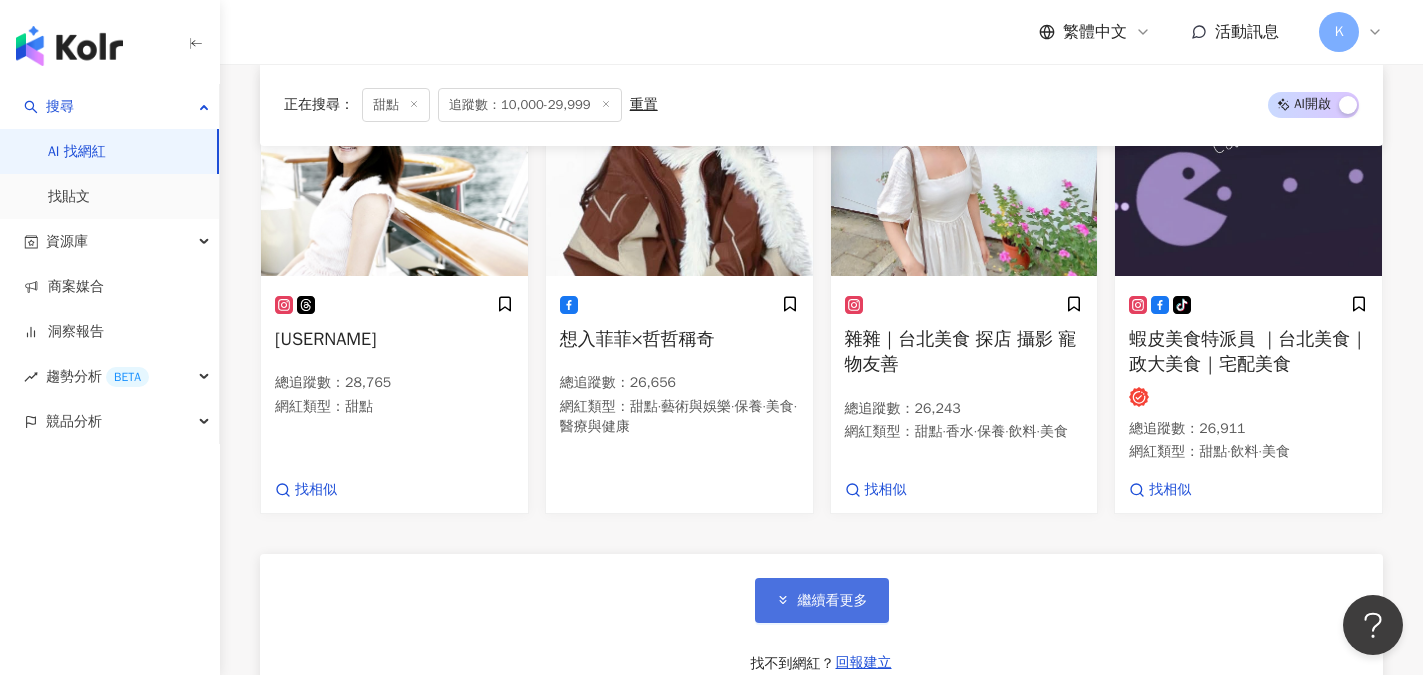 click on "繼續看更多" at bounding box center [833, 601] 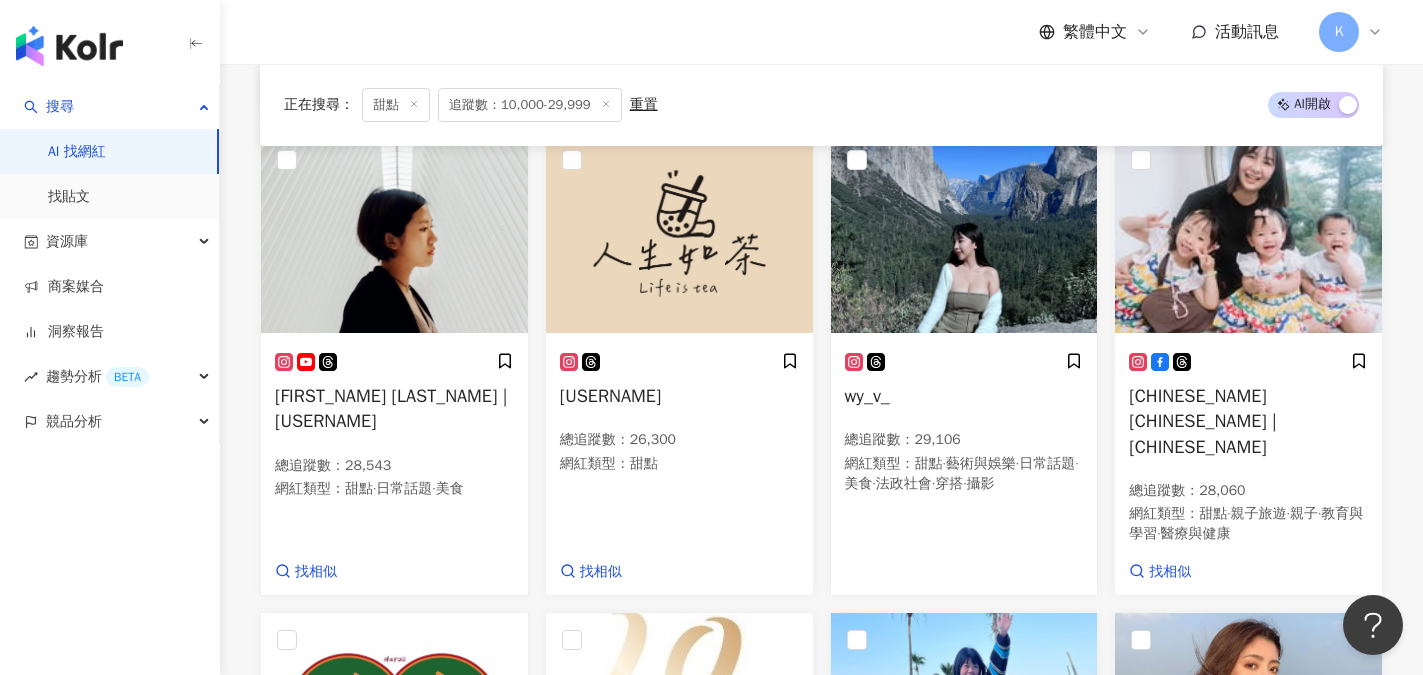 scroll, scrollTop: 2000, scrollLeft: 0, axis: vertical 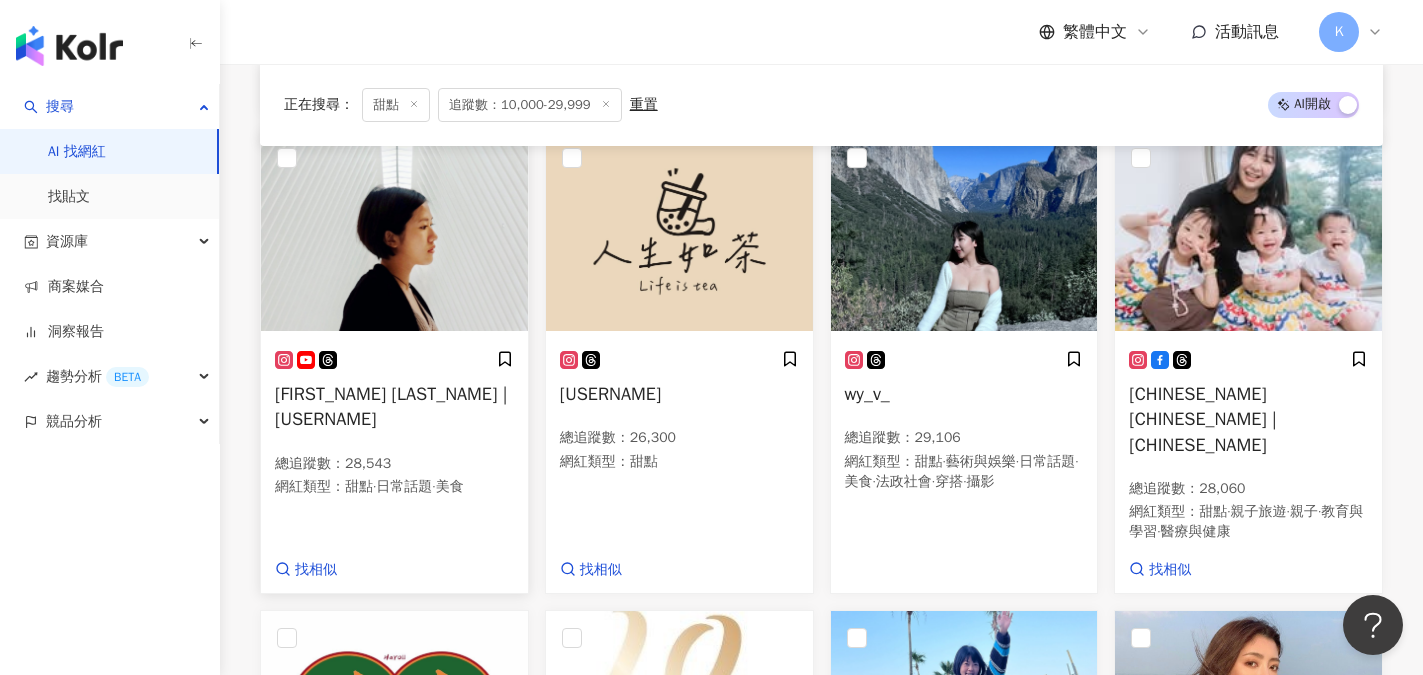 click on "Eza Chung｜ezachung" at bounding box center (391, 406) 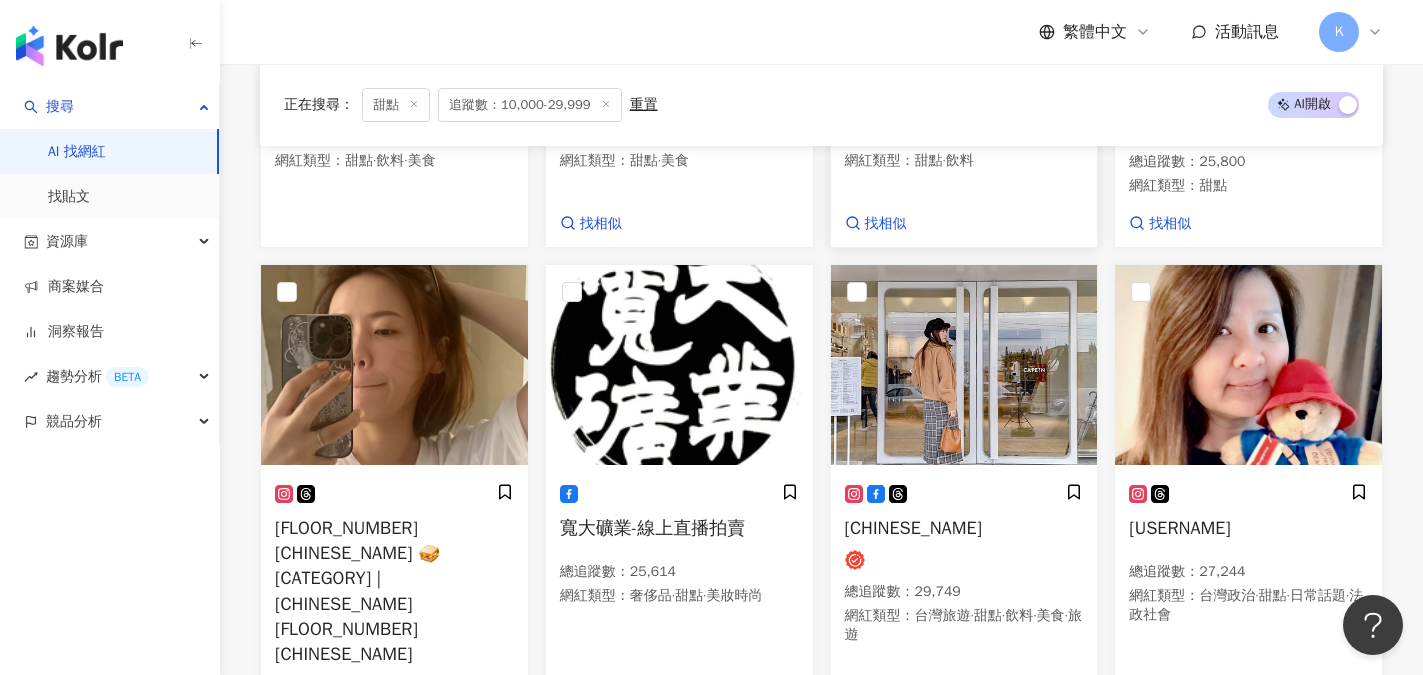 scroll, scrollTop: 2800, scrollLeft: 0, axis: vertical 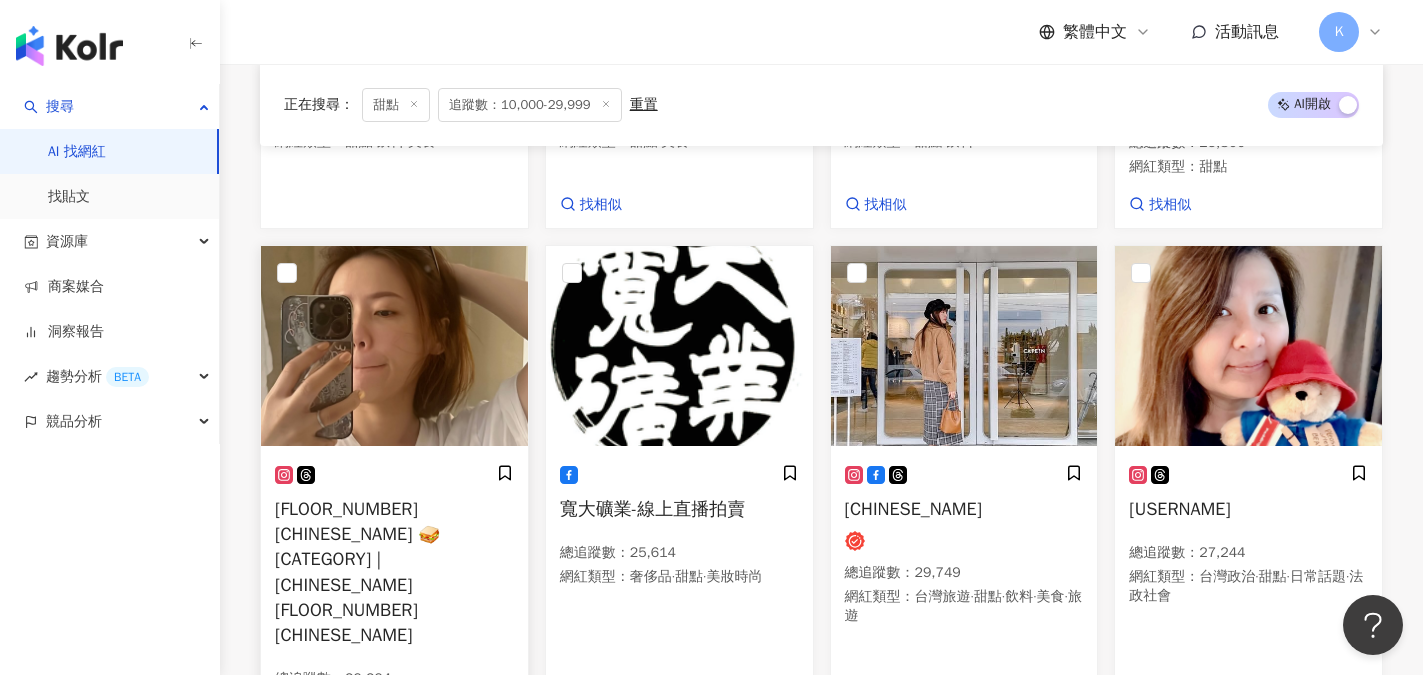 click on "8樓李太🥪 料理與生活｜我是8樓的李太" at bounding box center [394, 572] 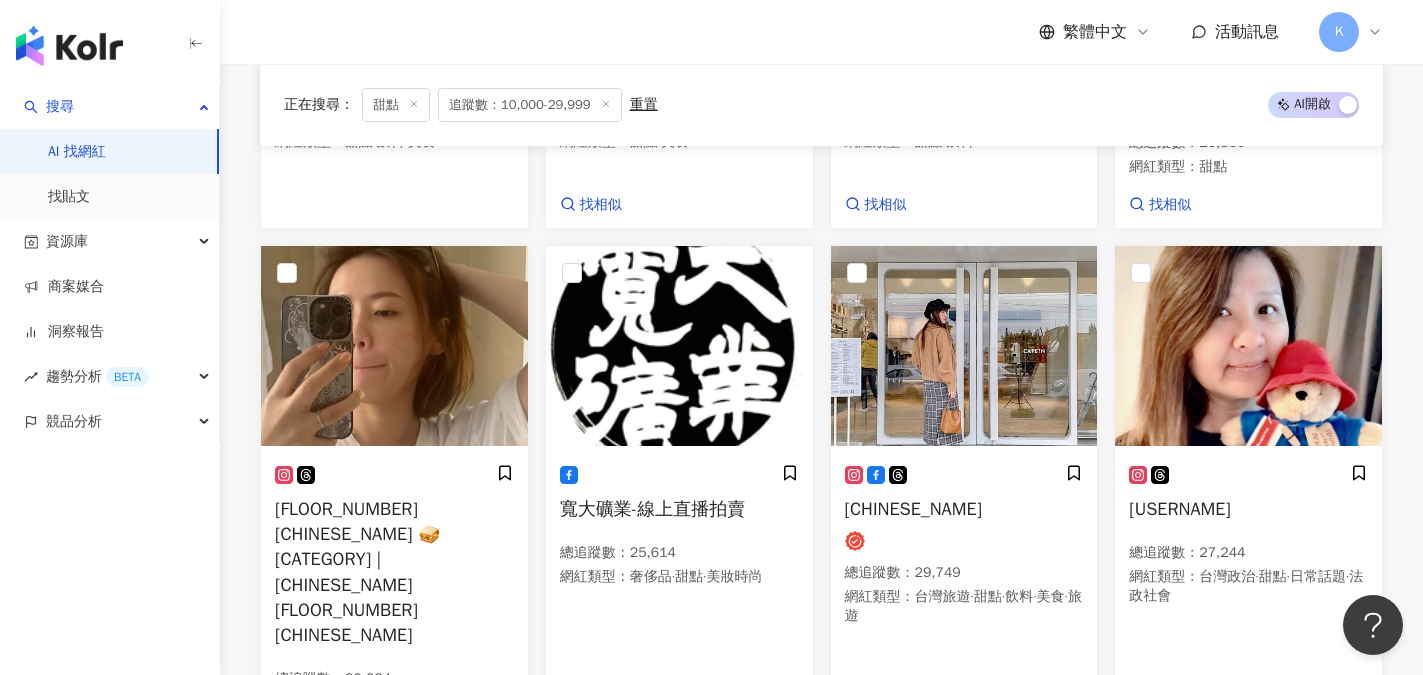 click on "繁體中文 活動訊息 K" at bounding box center (821, 32) 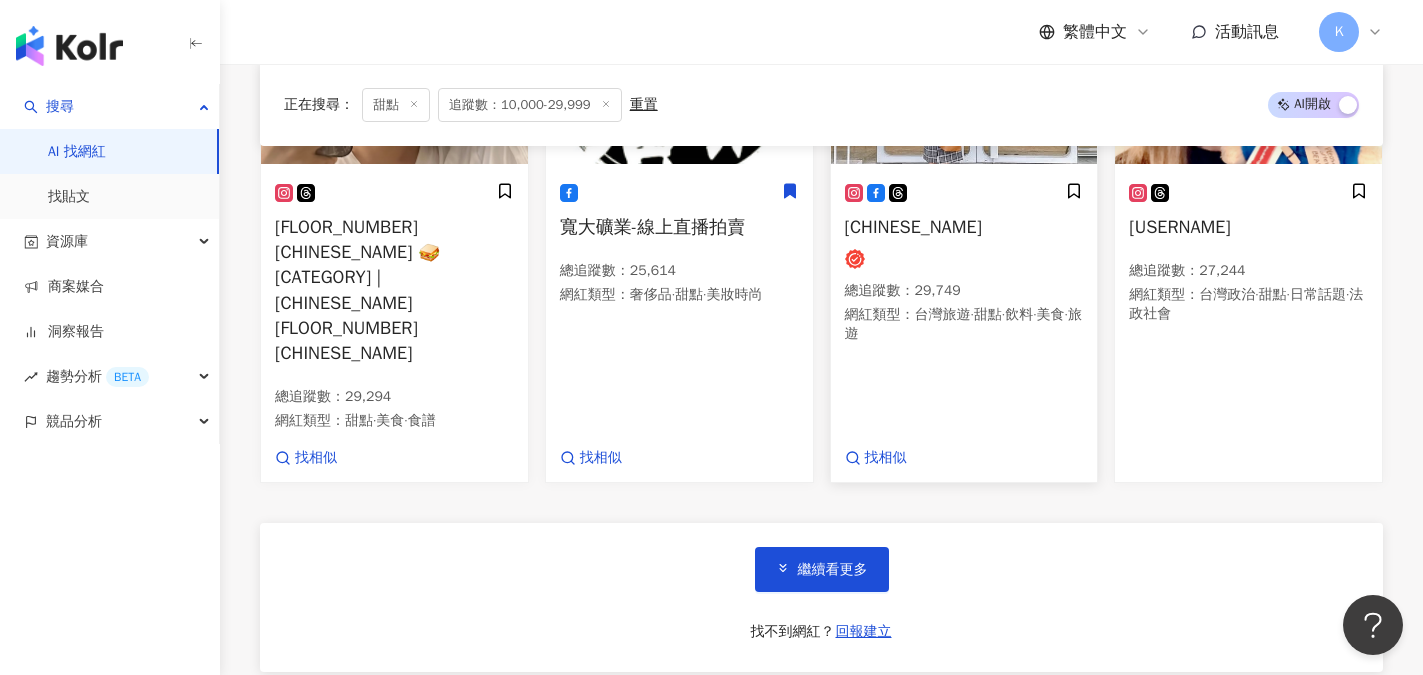 scroll, scrollTop: 3100, scrollLeft: 0, axis: vertical 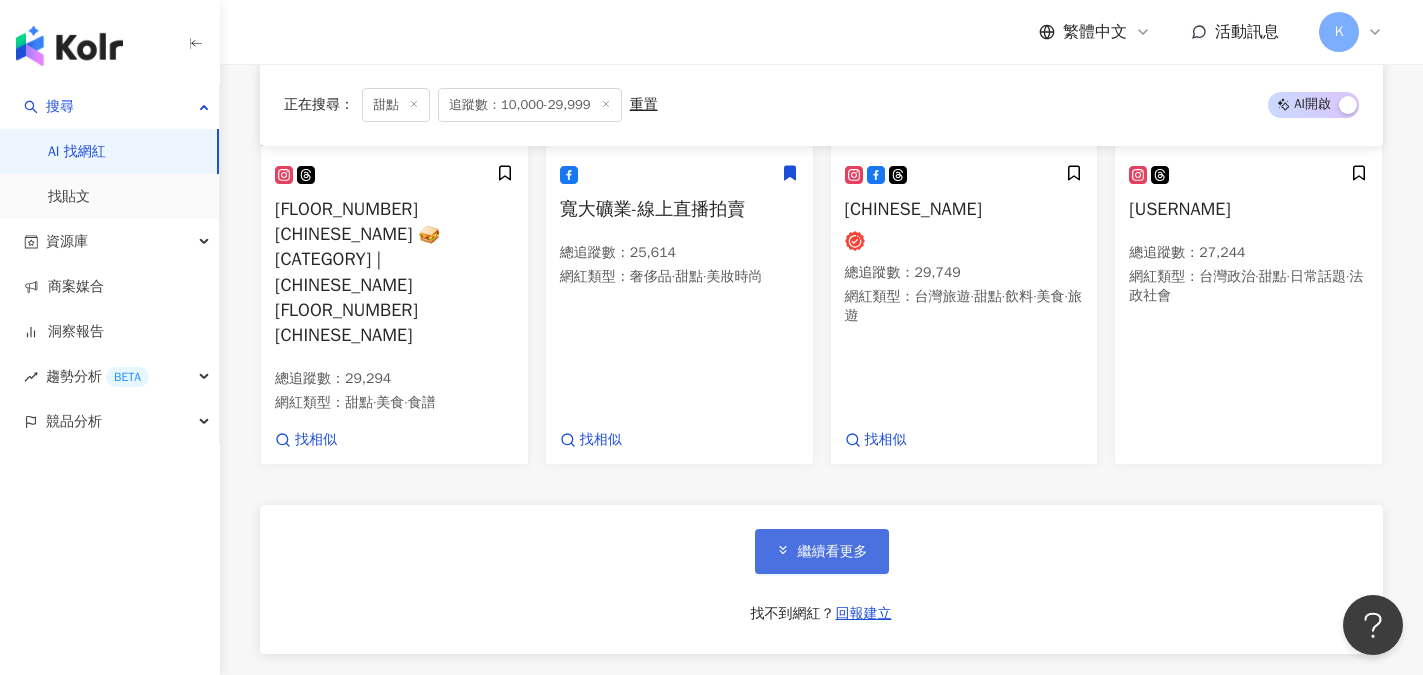 click on "繼續看更多" at bounding box center (833, 552) 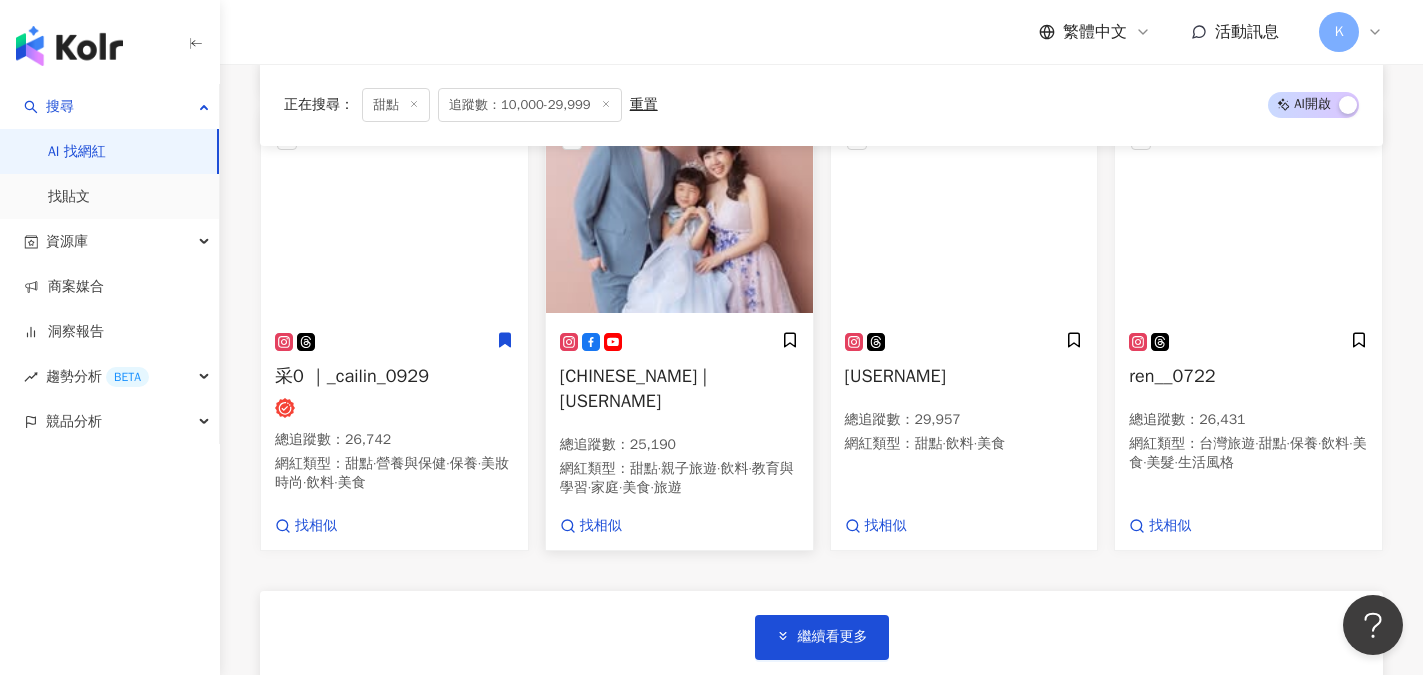 scroll, scrollTop: 4400, scrollLeft: 0, axis: vertical 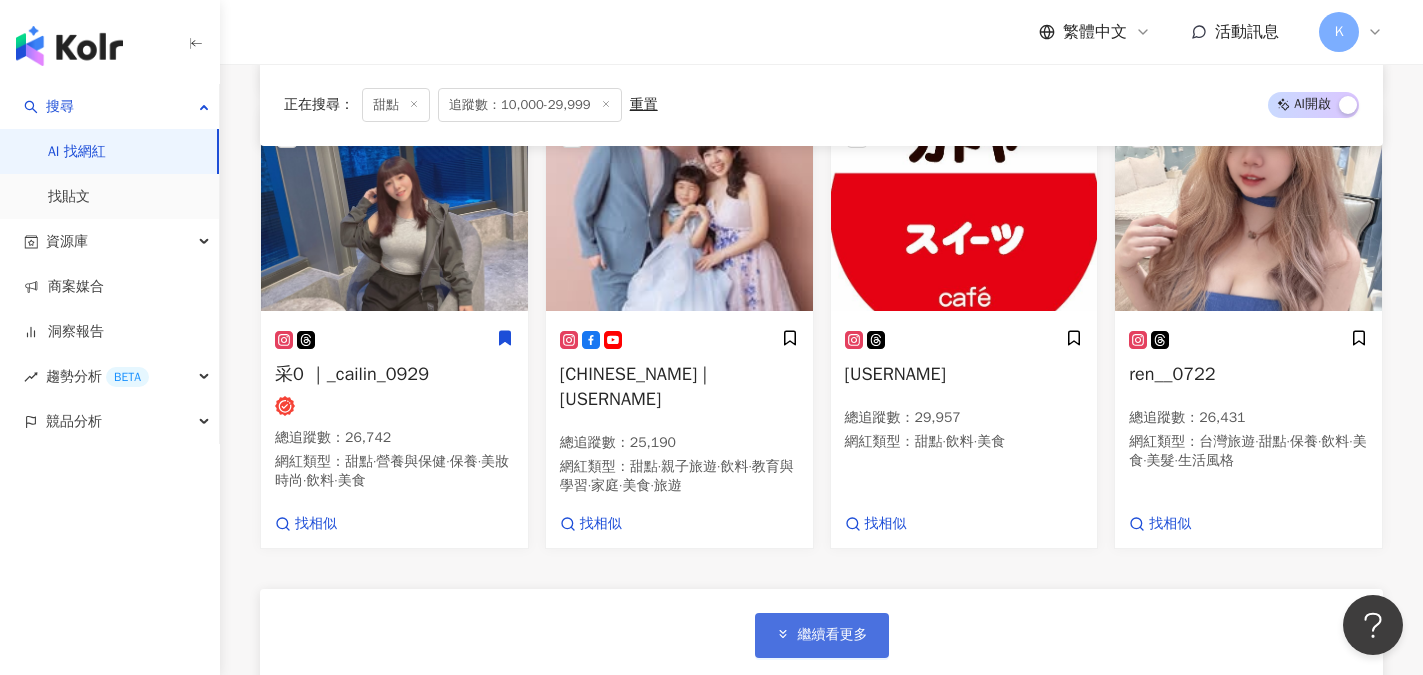 click on "繼續看更多" at bounding box center (833, 635) 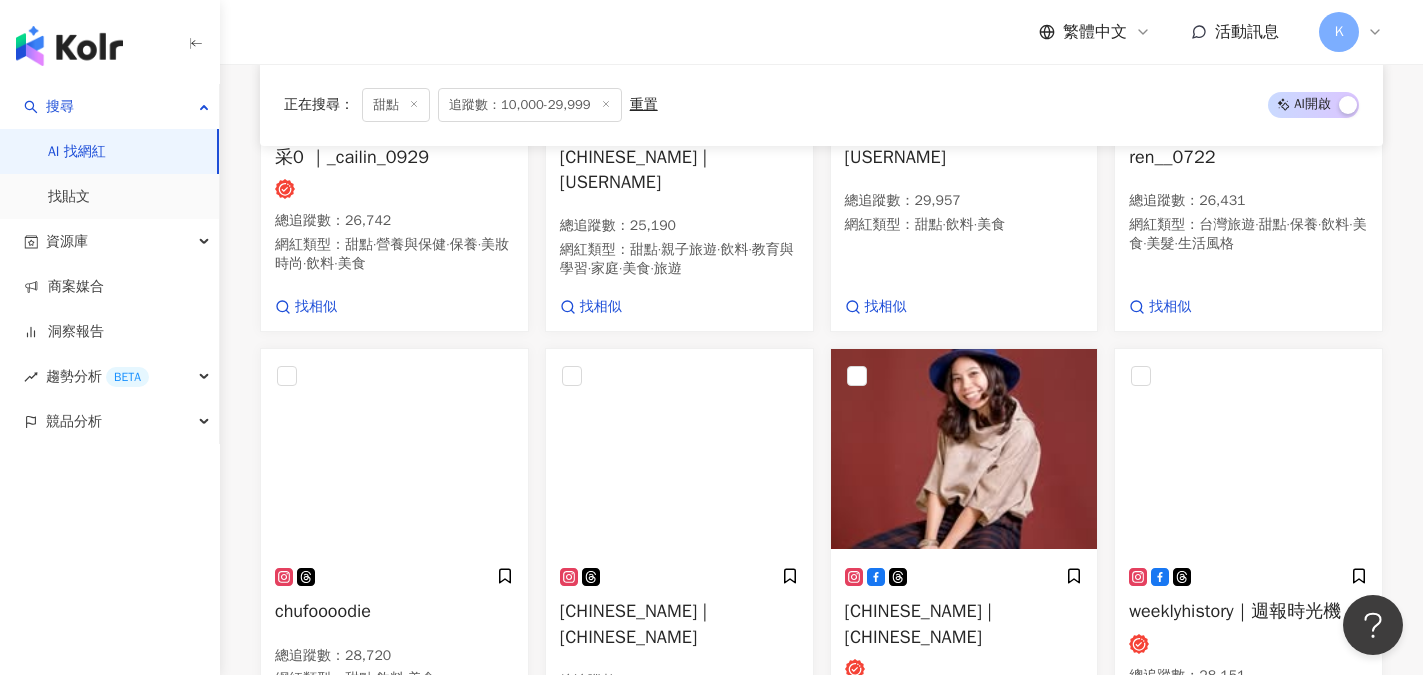scroll, scrollTop: 4600, scrollLeft: 0, axis: vertical 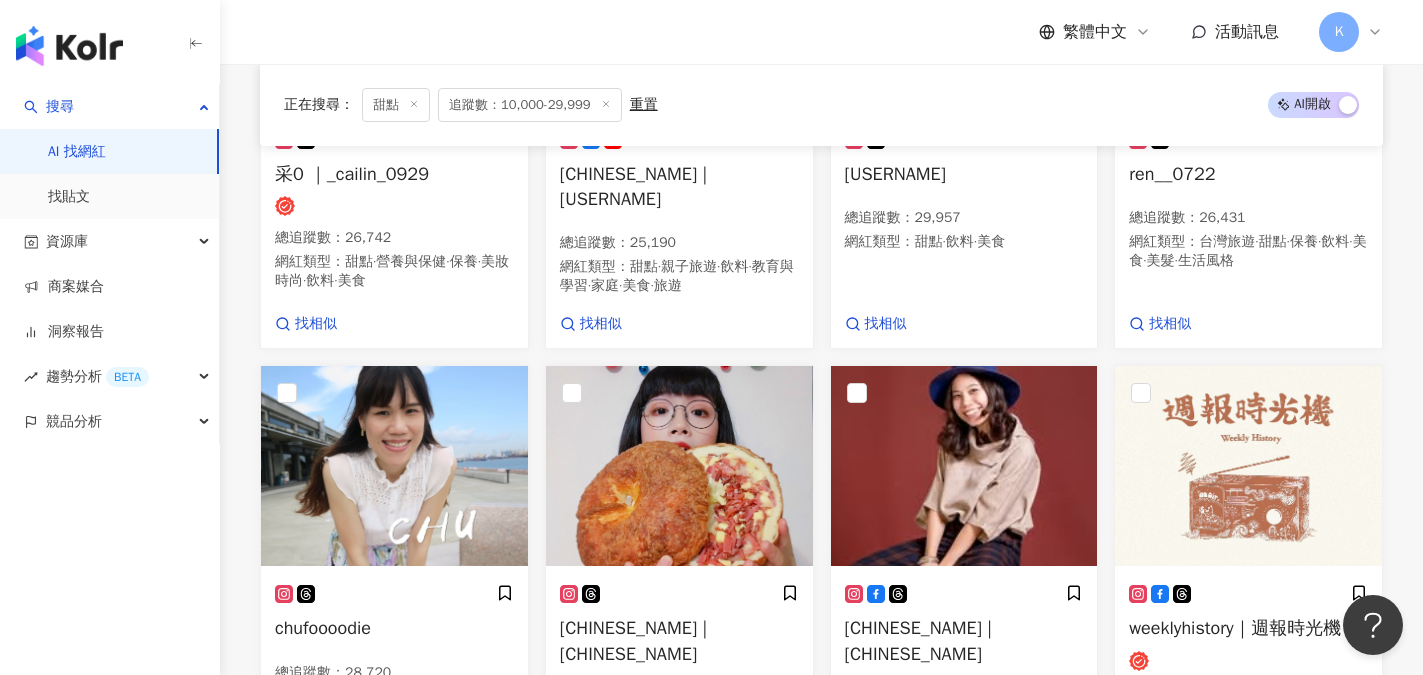 click on "繁體中文 活動訊息 K" at bounding box center [821, 32] 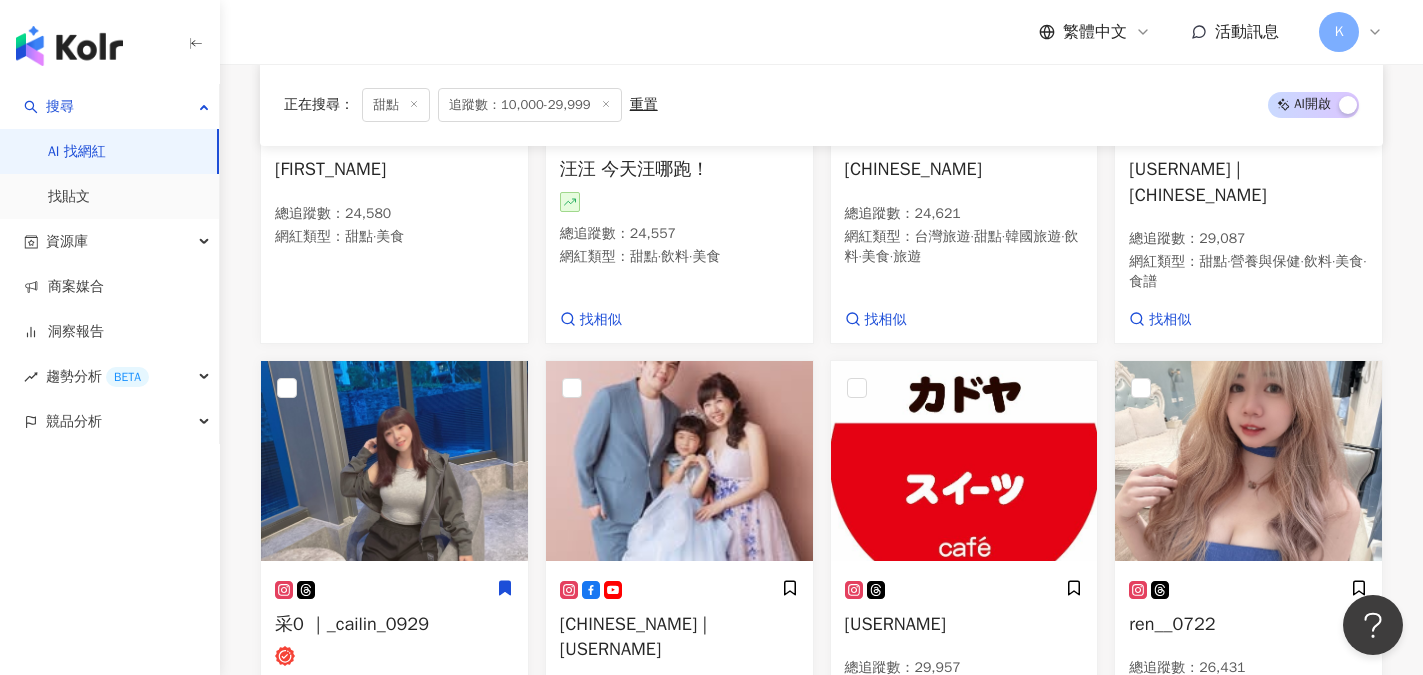 scroll, scrollTop: 3900, scrollLeft: 0, axis: vertical 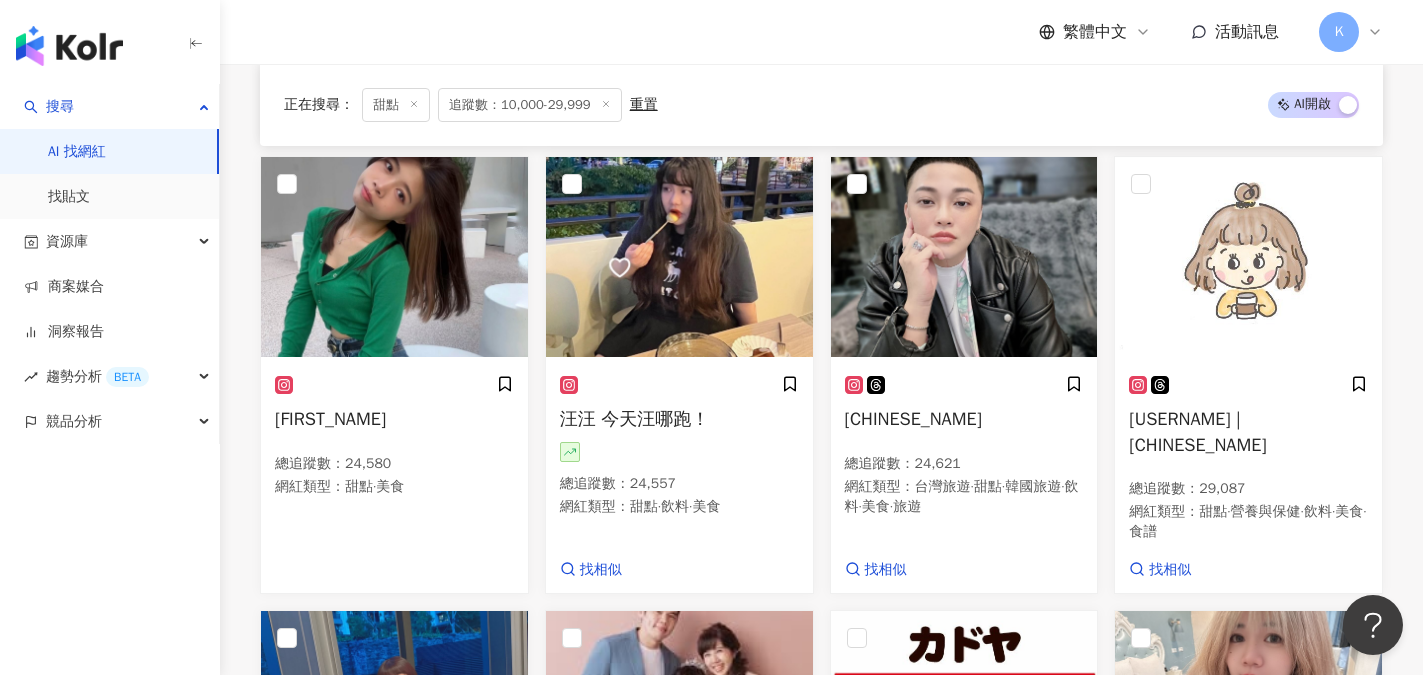 click on "重置" at bounding box center [644, 105] 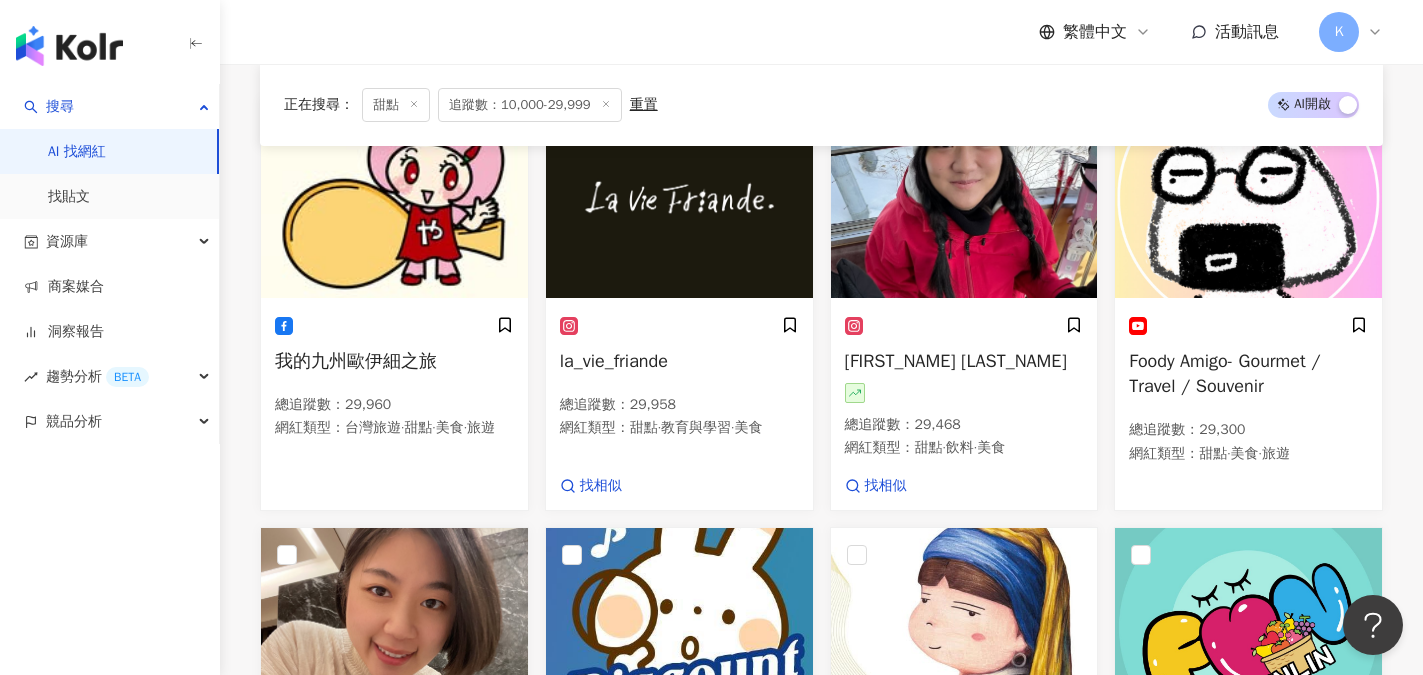scroll, scrollTop: 0, scrollLeft: 0, axis: both 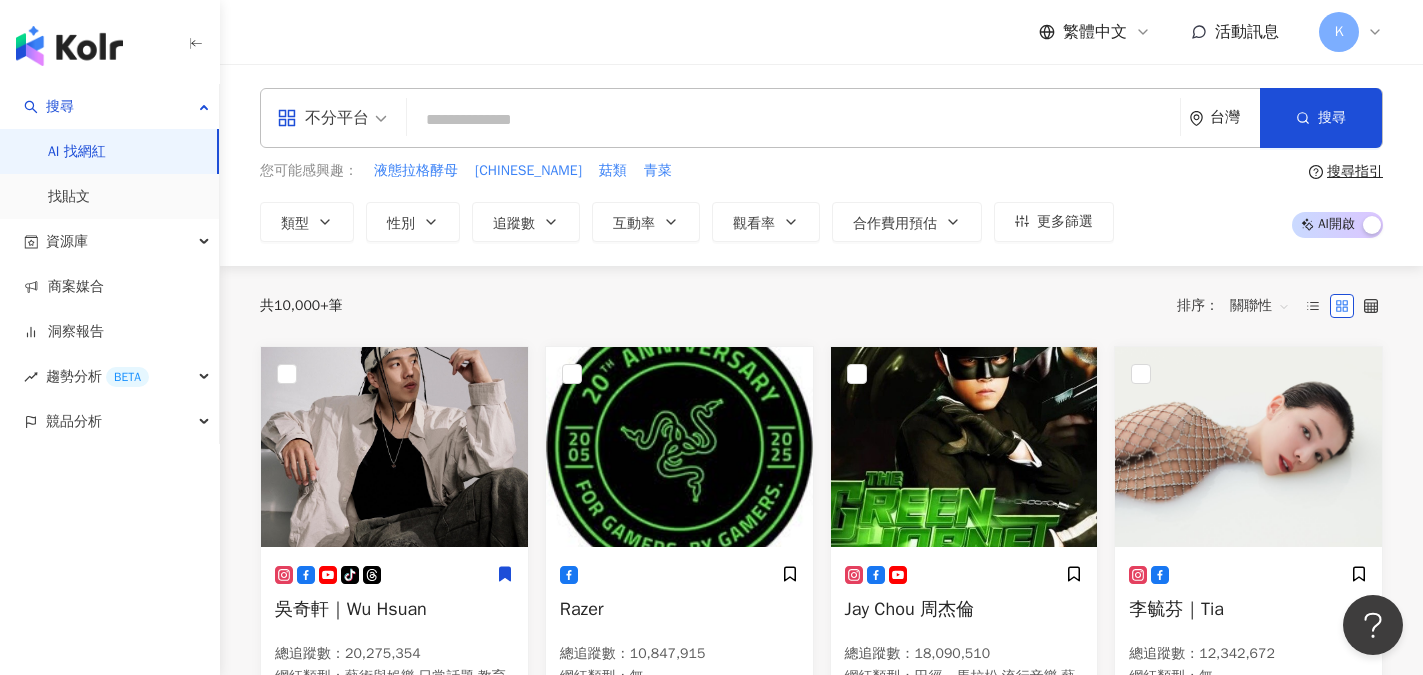 paste on "****" 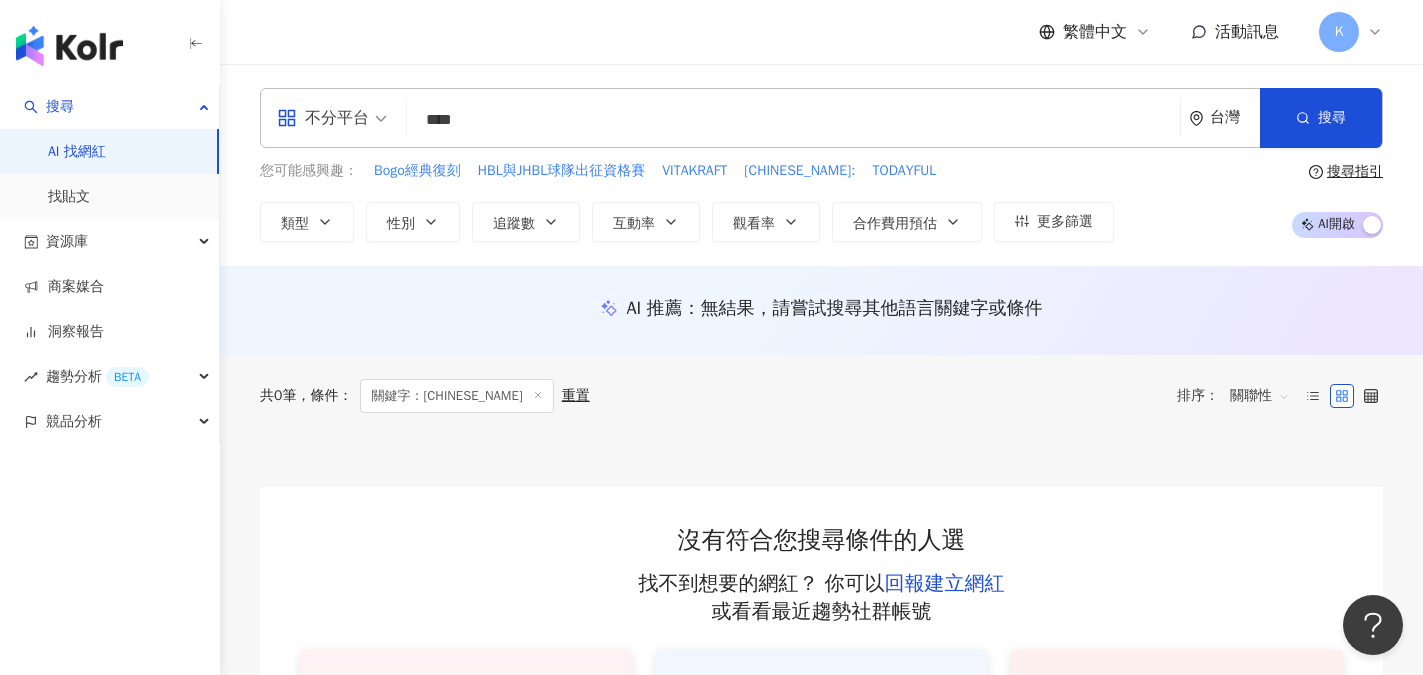 click on "****" at bounding box center (793, 120) 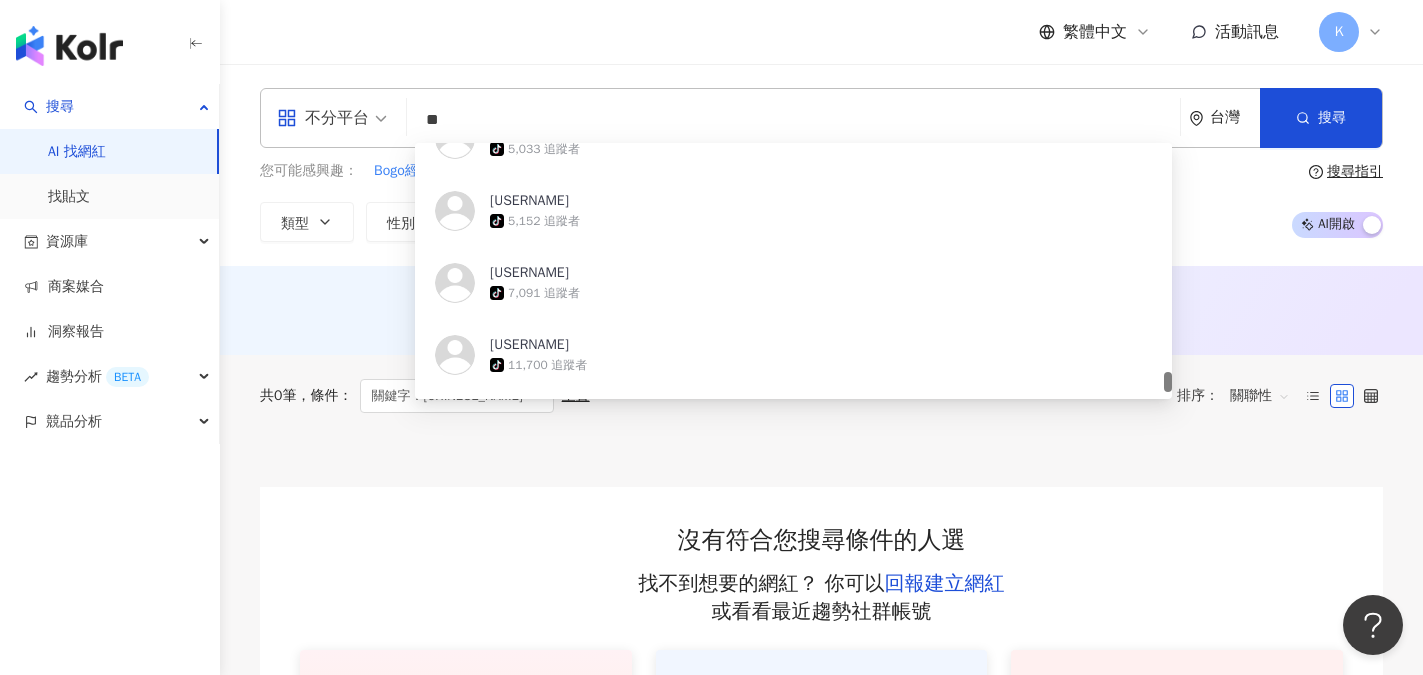 scroll, scrollTop: 4118, scrollLeft: 0, axis: vertical 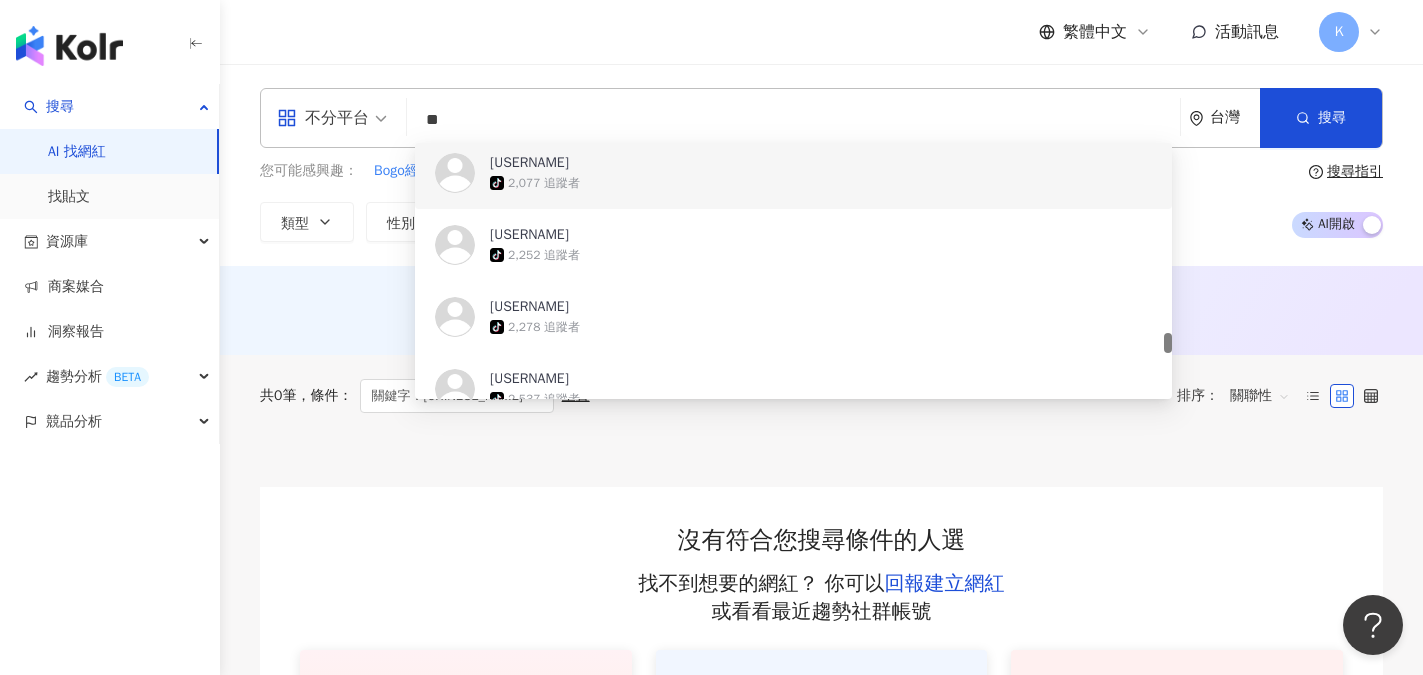 click on "**" at bounding box center [793, 120] 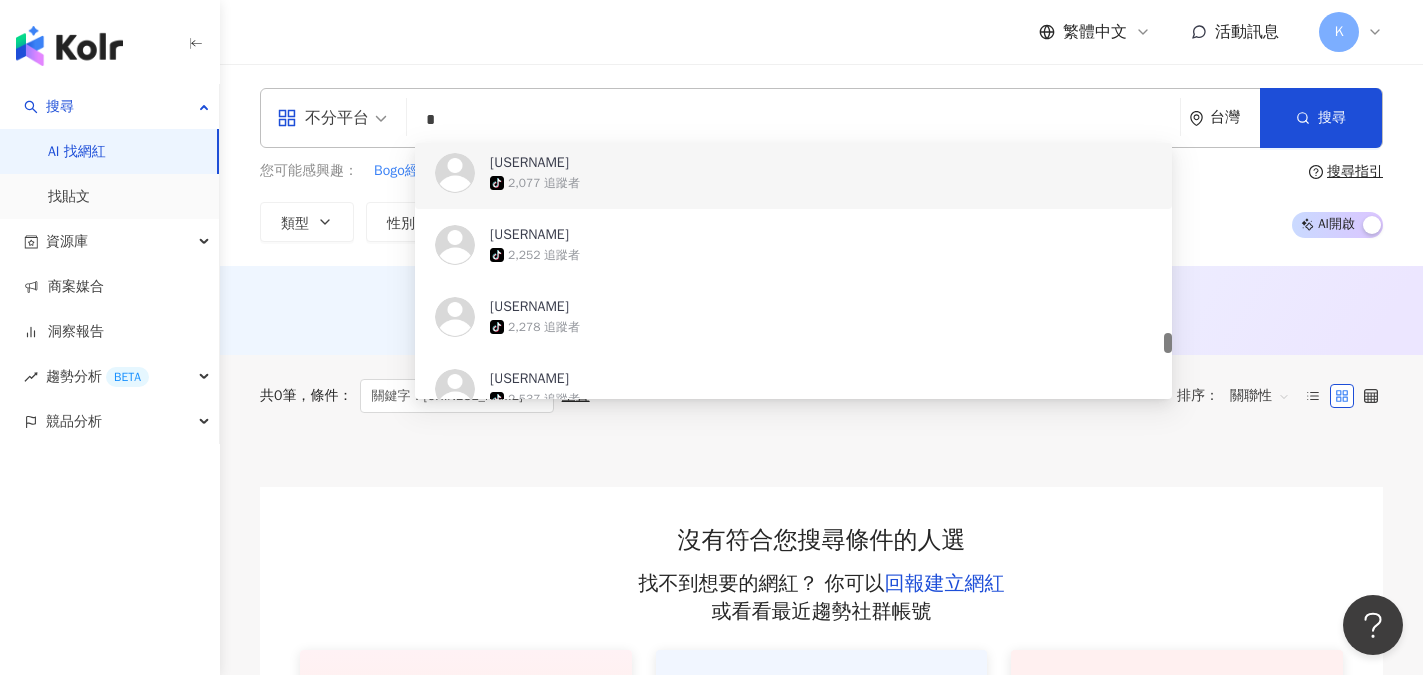 type 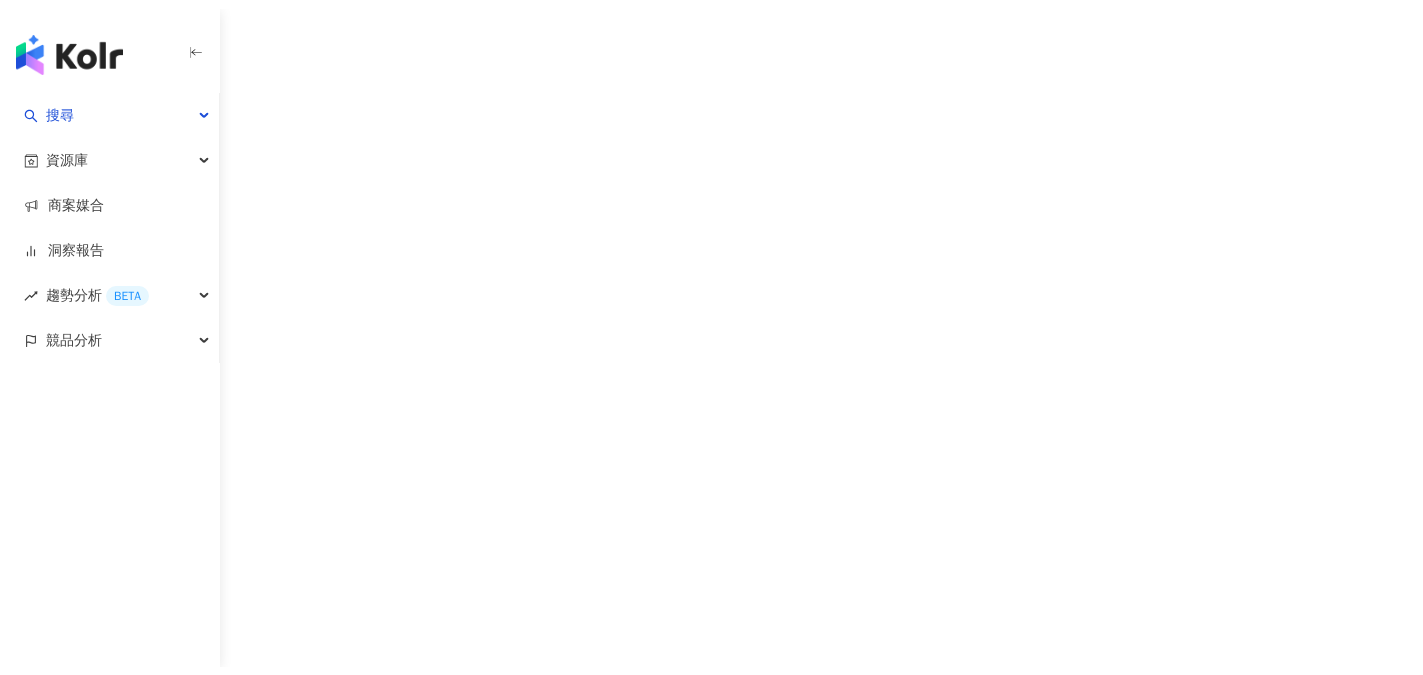 scroll, scrollTop: 0, scrollLeft: 0, axis: both 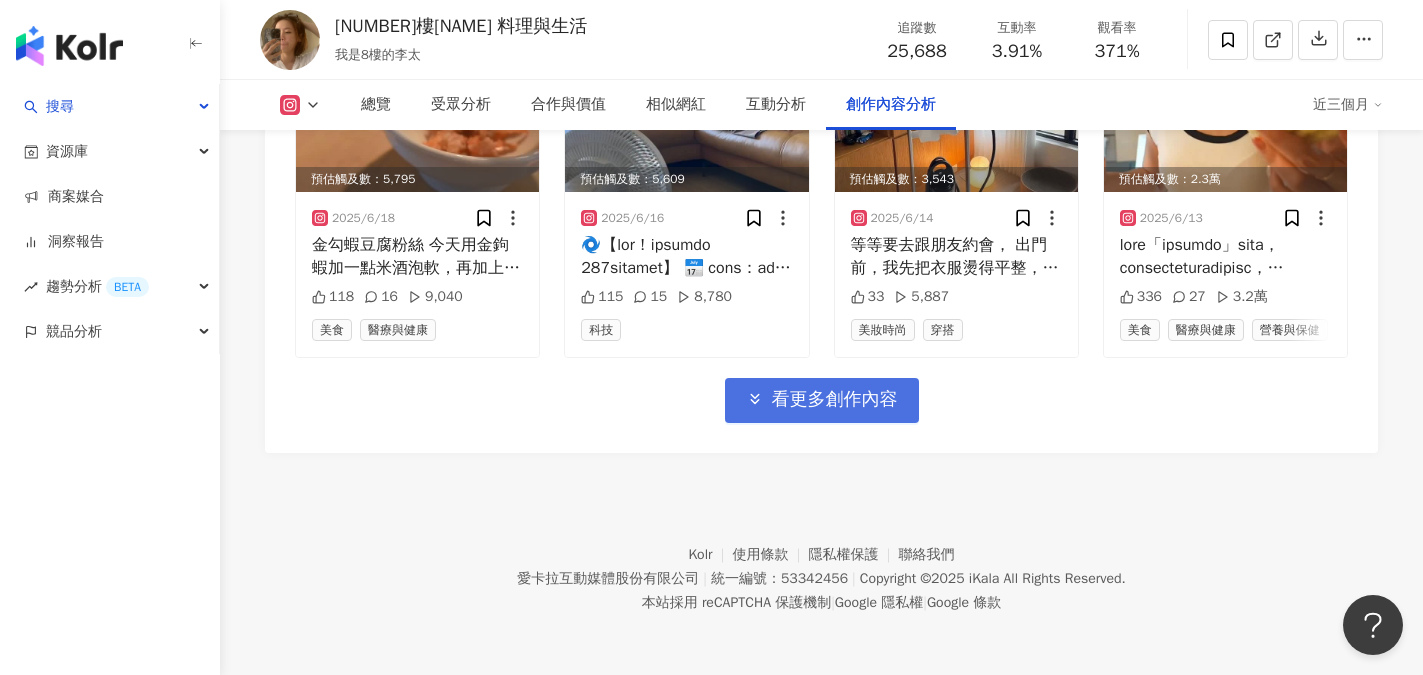 click on "看更多創作內容" at bounding box center [835, 400] 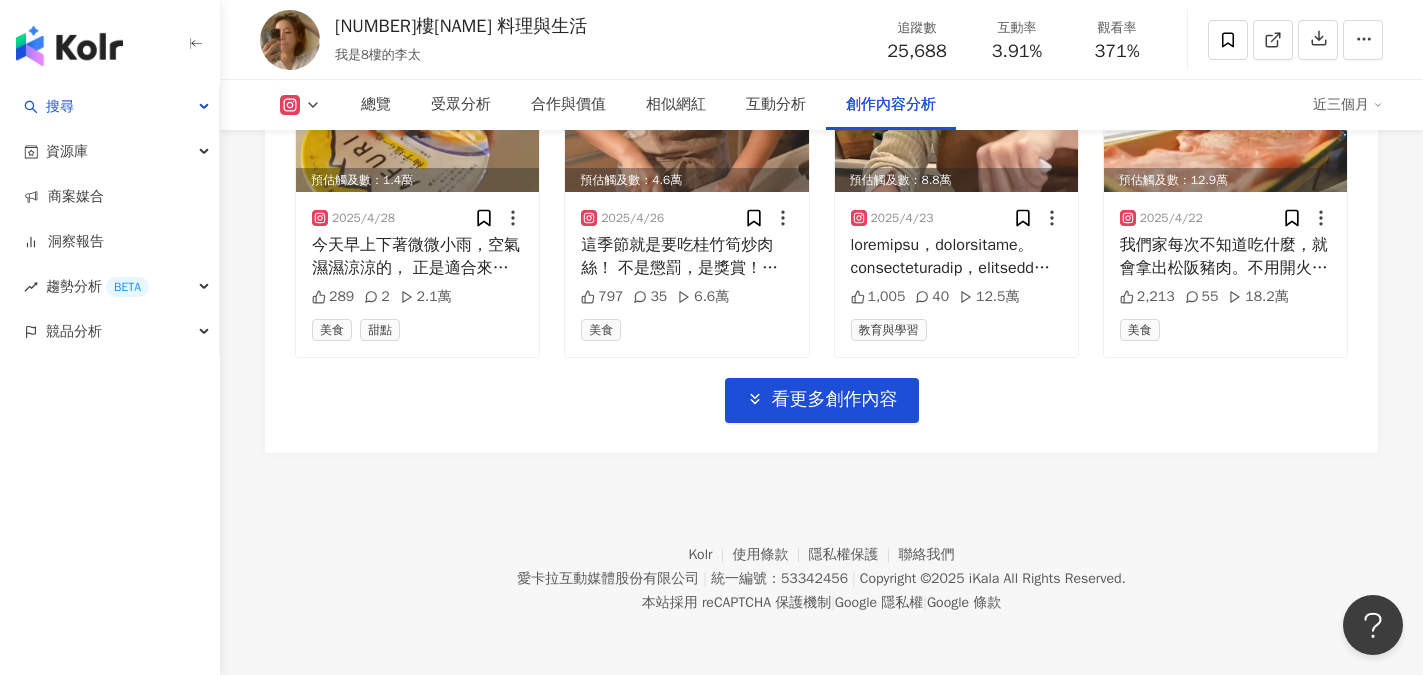 scroll, scrollTop: 8200, scrollLeft: 0, axis: vertical 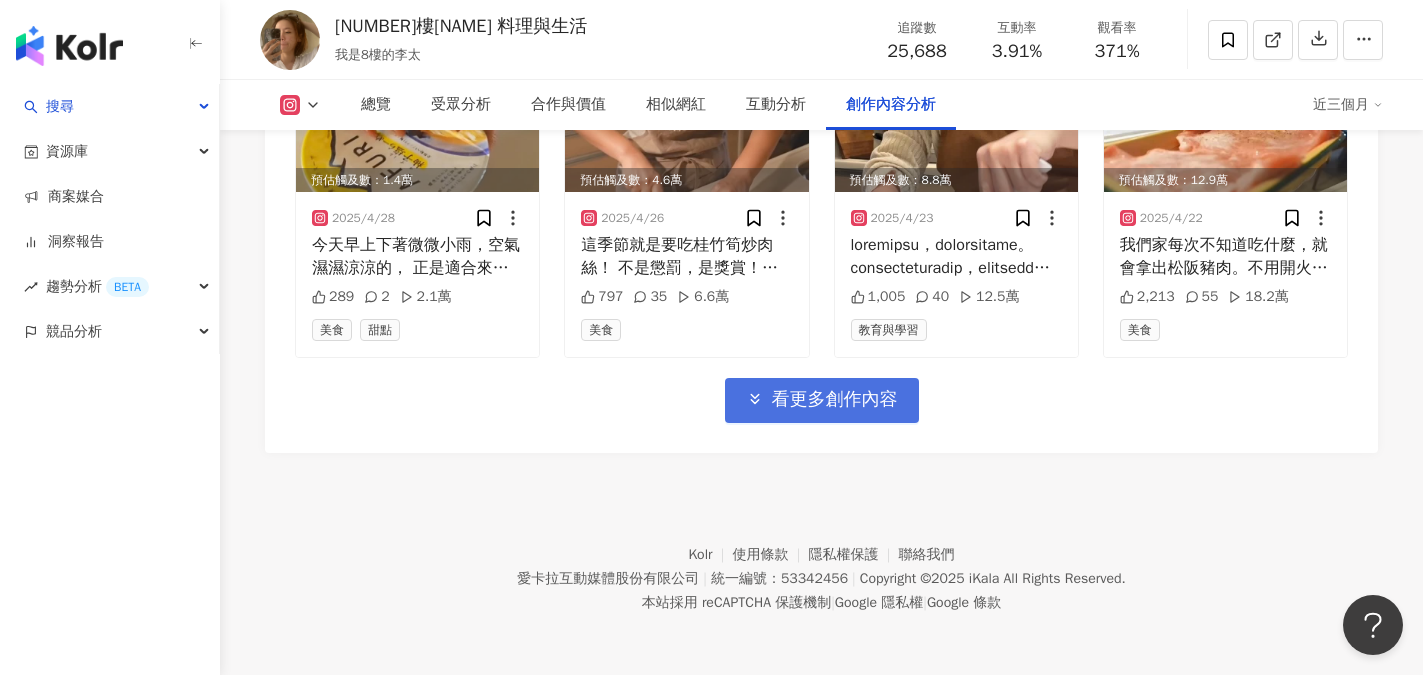 click on "看更多創作內容" at bounding box center (835, 400) 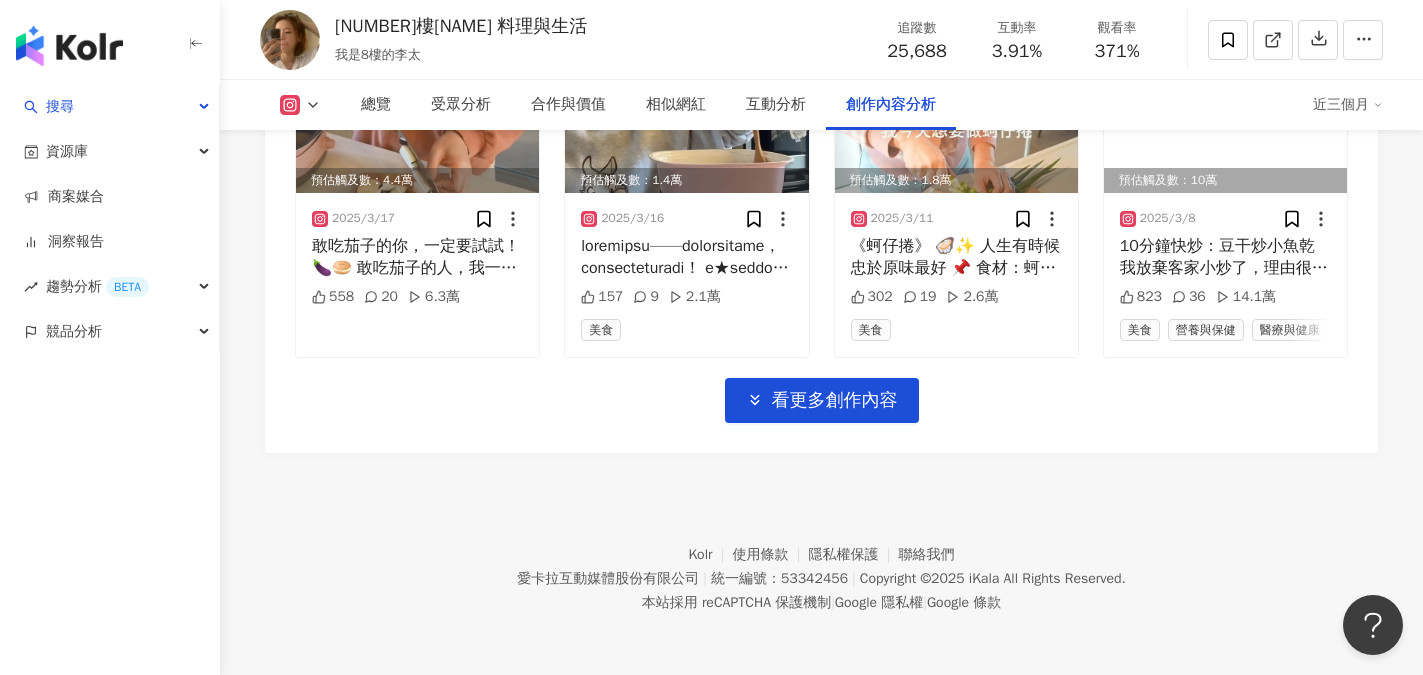 scroll, scrollTop: 9352, scrollLeft: 0, axis: vertical 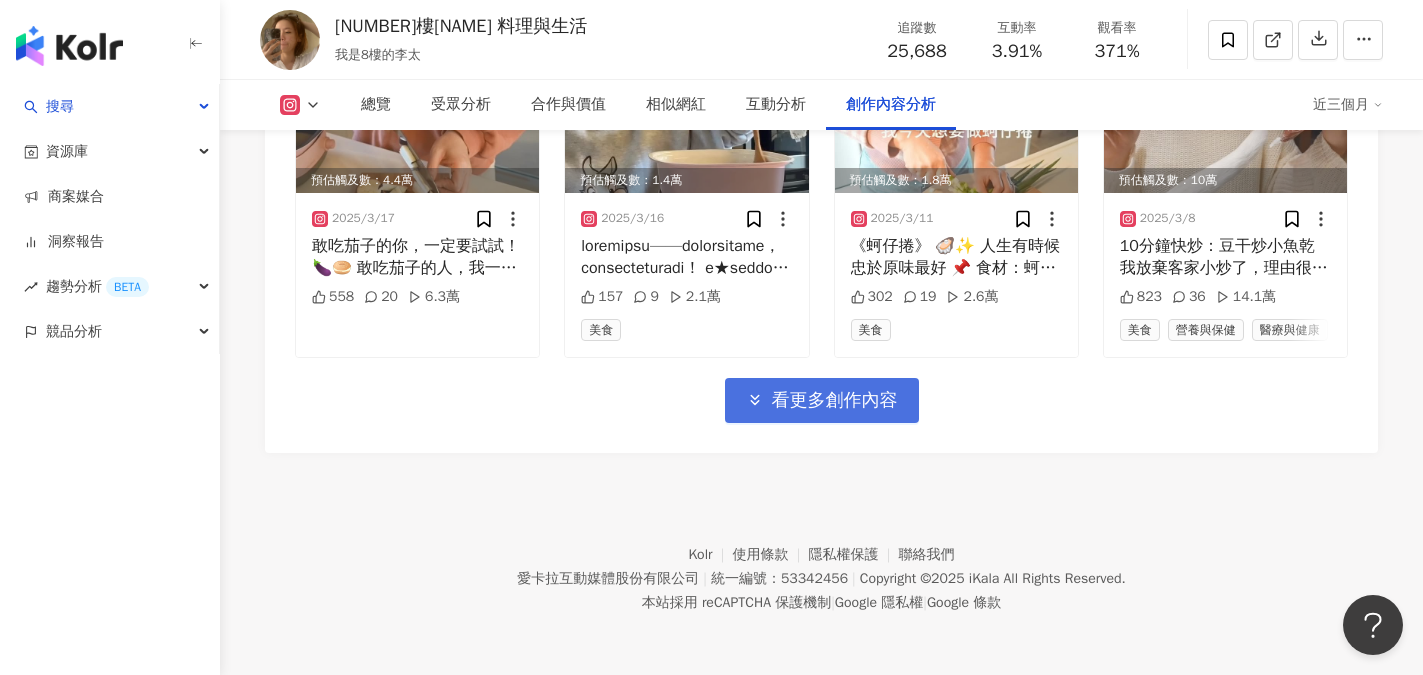click on "看更多創作內容" at bounding box center (835, 401) 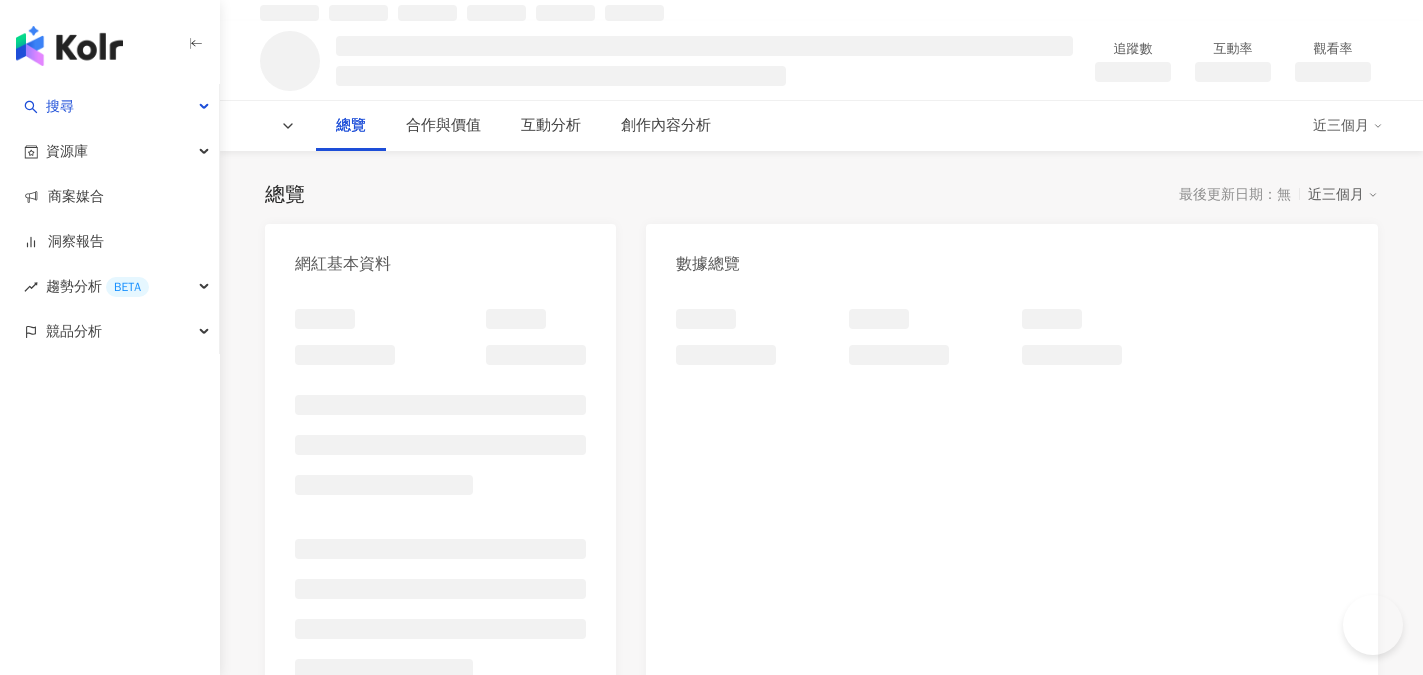 scroll, scrollTop: 92, scrollLeft: 0, axis: vertical 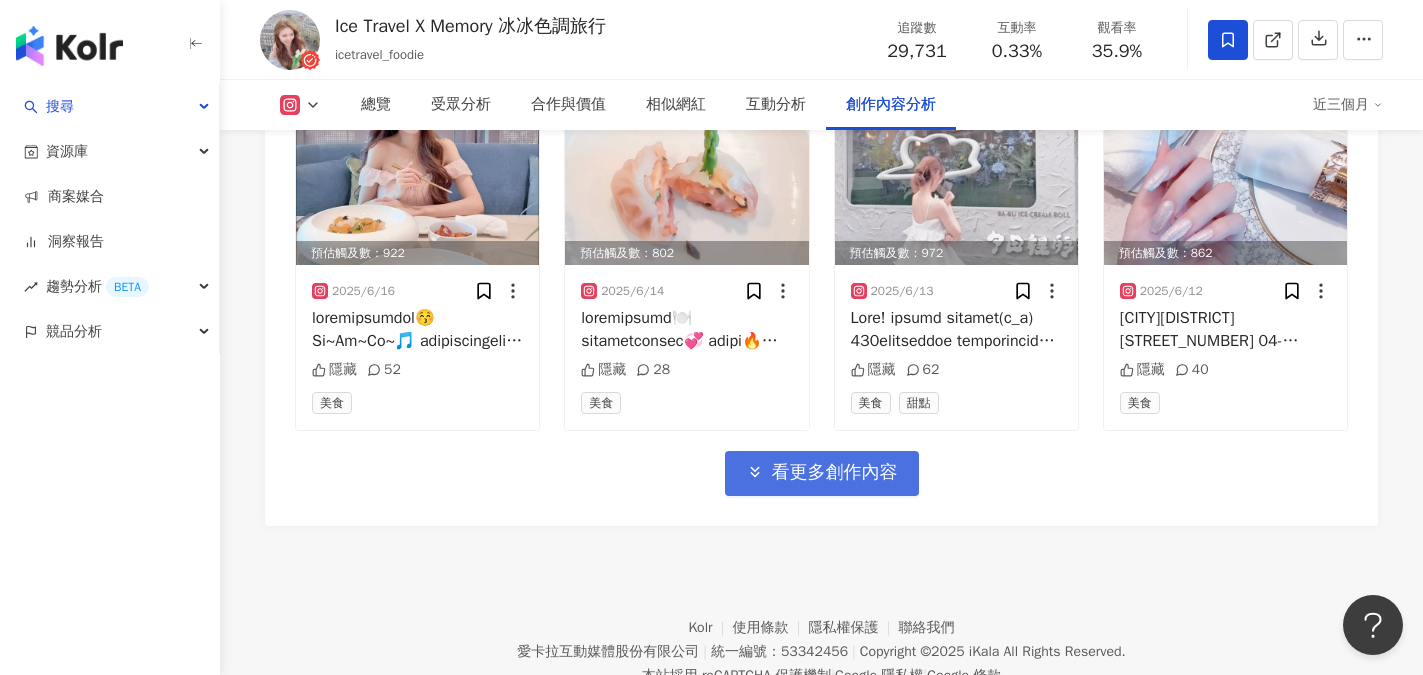 click on "看更多創作內容" at bounding box center [822, 473] 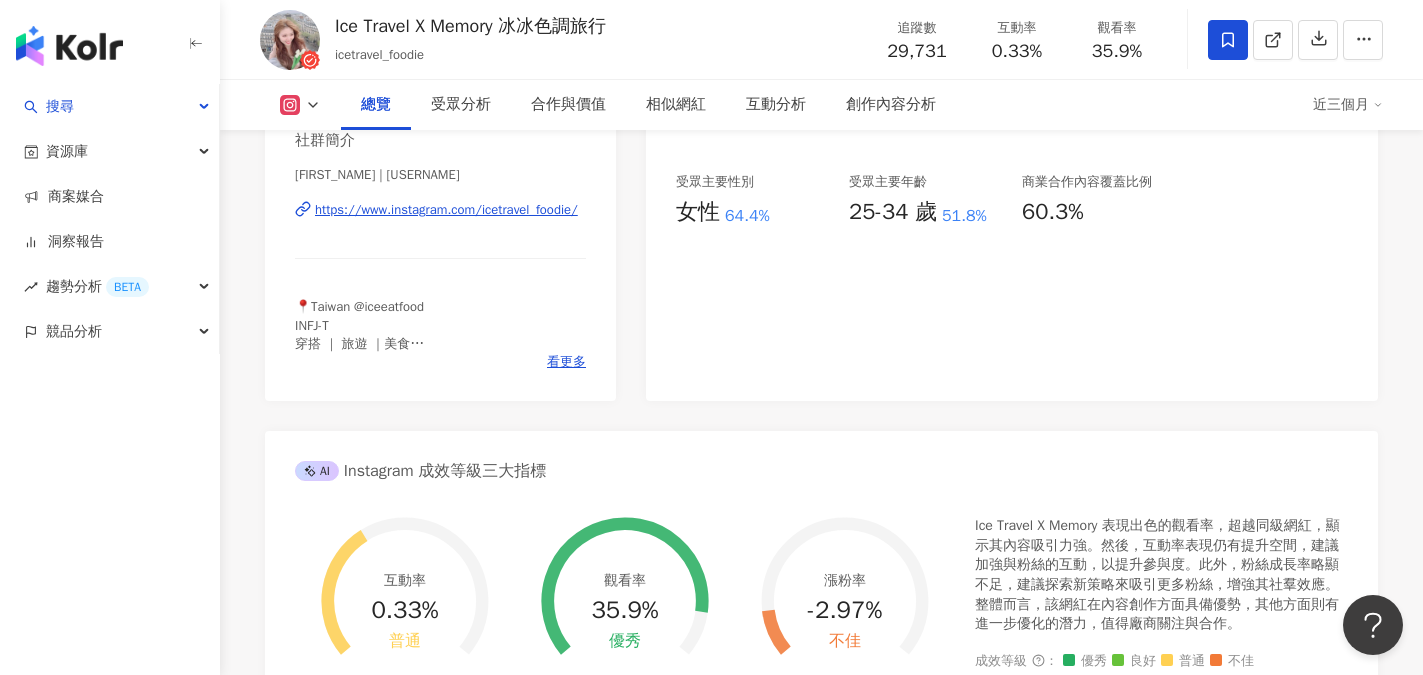 scroll, scrollTop: 190, scrollLeft: 0, axis: vertical 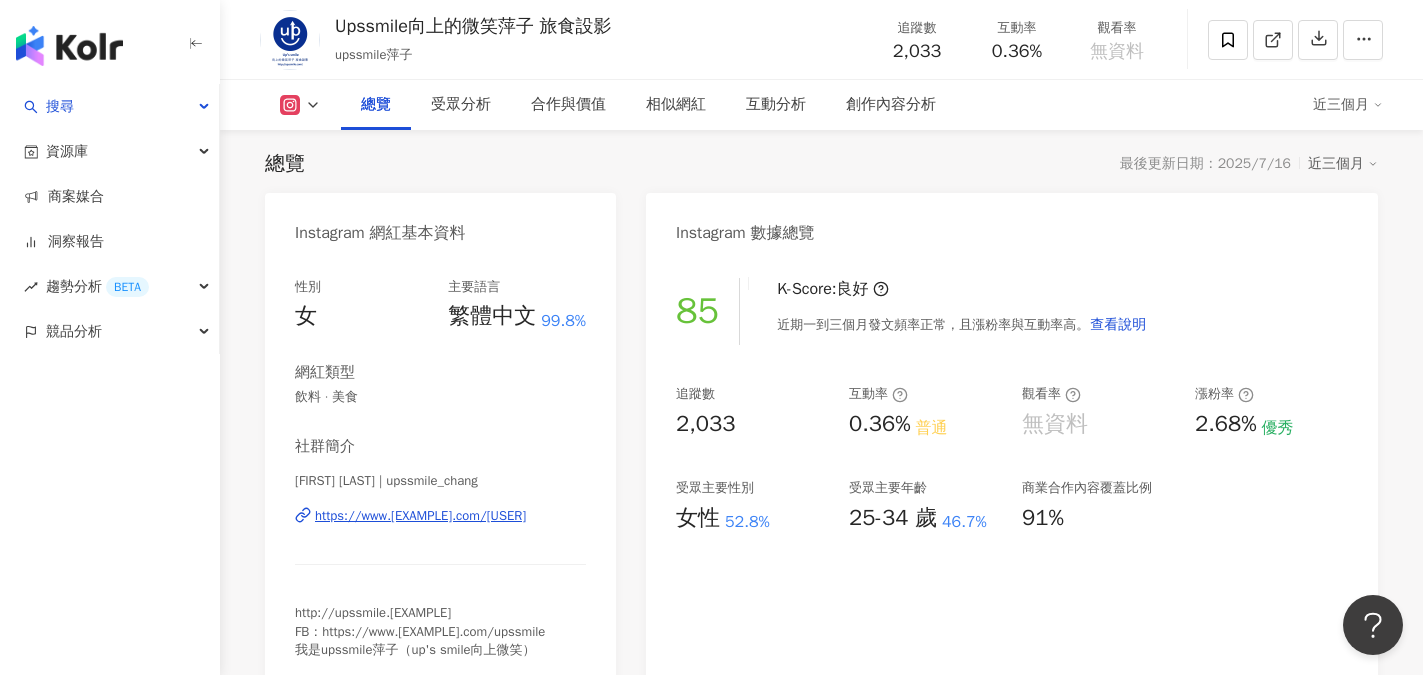 click on "[K-SCORE] :   良好 近期一到三個月發文頻率正常，且漲粉率與互動率高。 查看說明 追蹤數   [NUMBER] 互動率   [PERCENT]% 普通 觀看率   無資料 漲粉率   [PERCENT]% 優秀 受眾主要性別   女性 [PERCENT]% 受眾主要年齡   [AGE]-[AGE] 歲 [PERCENT]% 商業合作內容覆蓋比例   [PERCENT]%" at bounding box center (1012, 473) 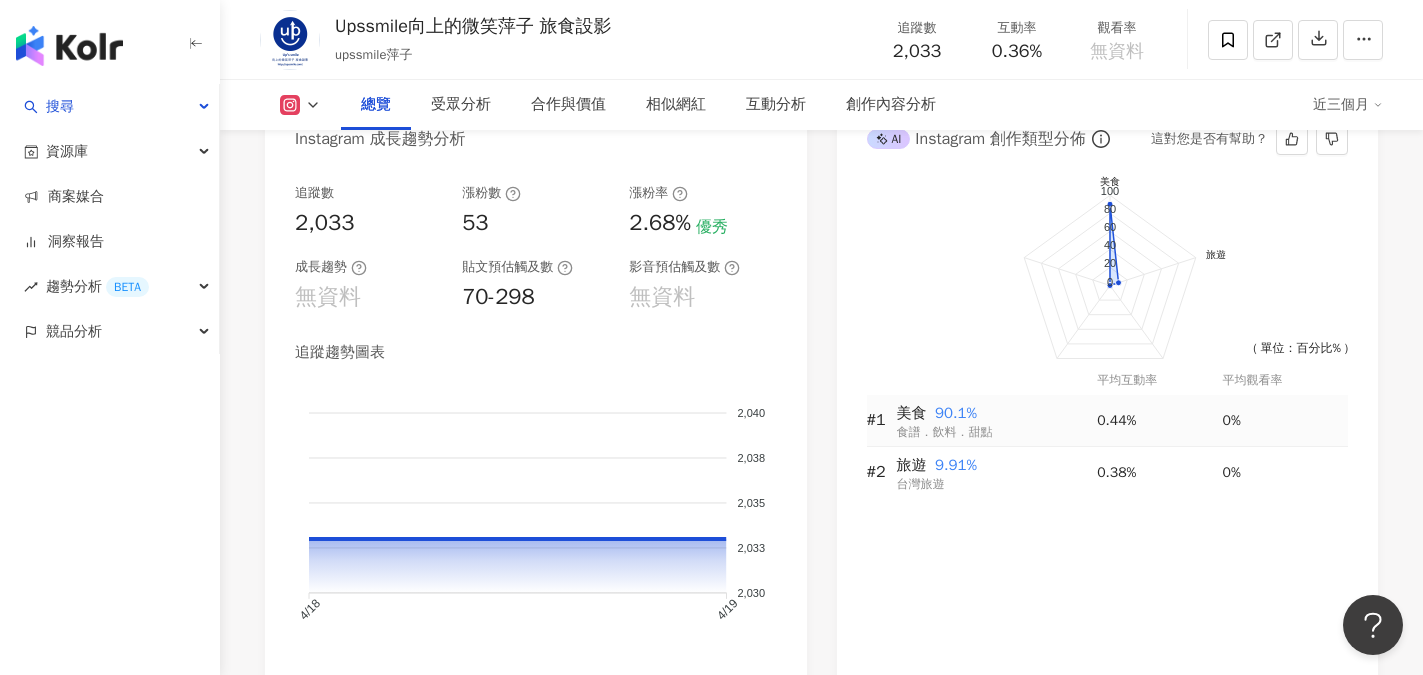 scroll, scrollTop: 1123, scrollLeft: 0, axis: vertical 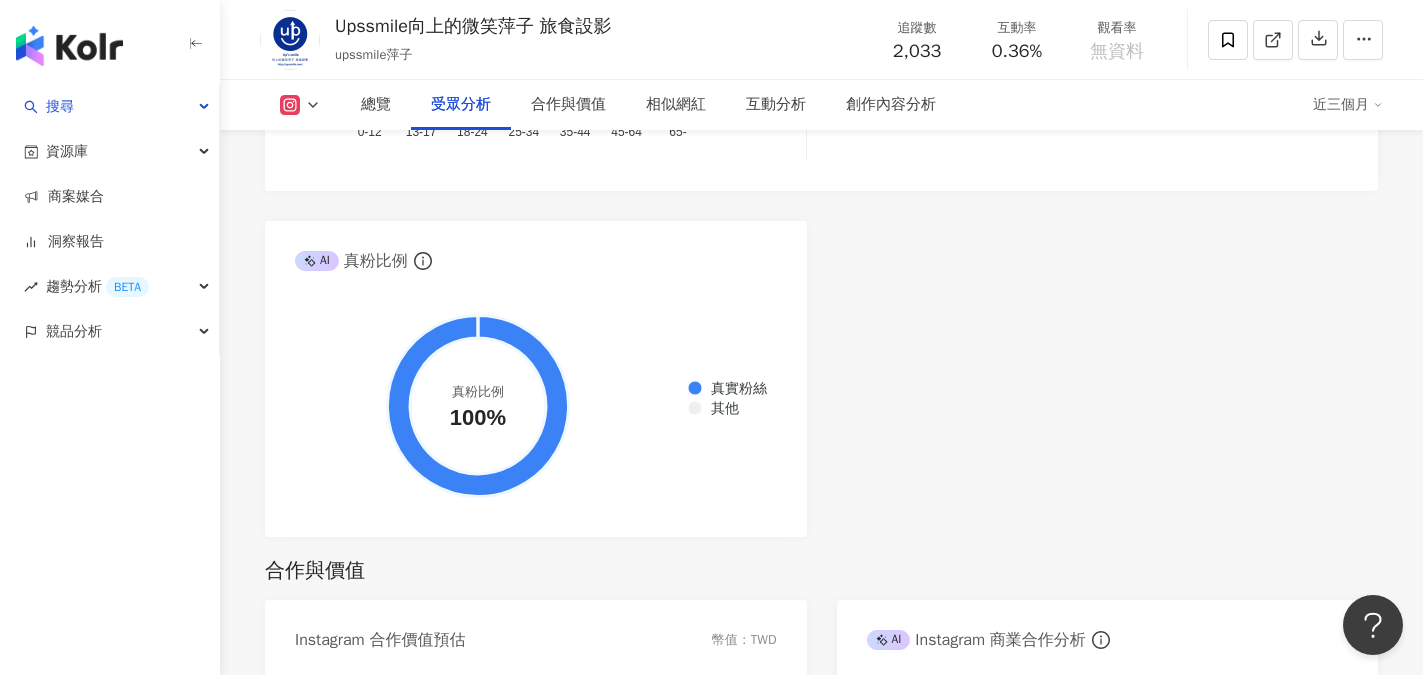 click on "AI Instagram 受眾樣貌分析 受眾主要性別   女性 52.8% 受眾主要年齡   25-34 歲 46.7% 受眾年齡及性別分布 男性 女性 50% 50% 40% 40% 30% 30% 20% 20% 10% 10% 0% 0% 6% 9% 25% 47% 12% 0% 3% 0-12 0-12 13-17 13-17 18-24 18-24 25-34 25-34 35-44 35-44 45-64 45-64 65- 65- 受眾主要國家/地區   無資料 受眾所在國家地區分布 受眾所在城市分布 無資料 無資料 AI 真粉比例 真實粉絲 其他 真粉比例 100%
真實粉絲：100.0%" at bounding box center (821, 79) 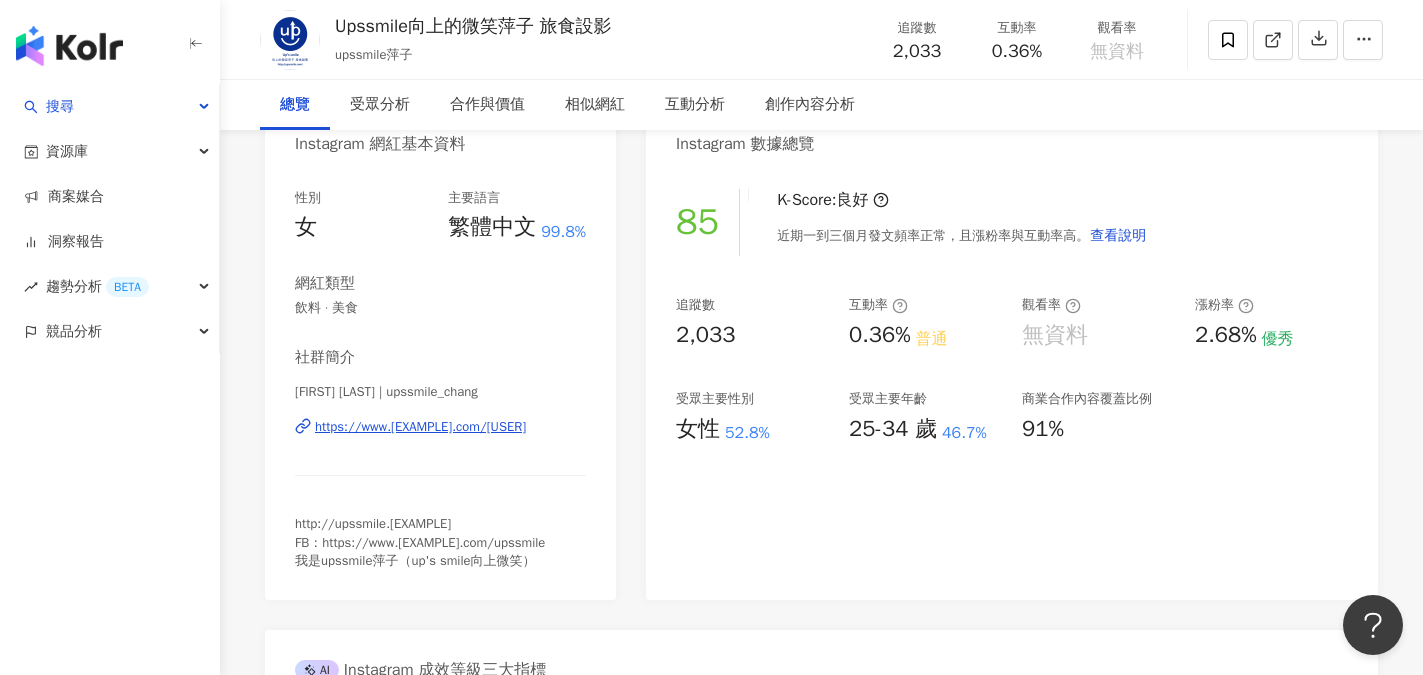scroll, scrollTop: 0, scrollLeft: 0, axis: both 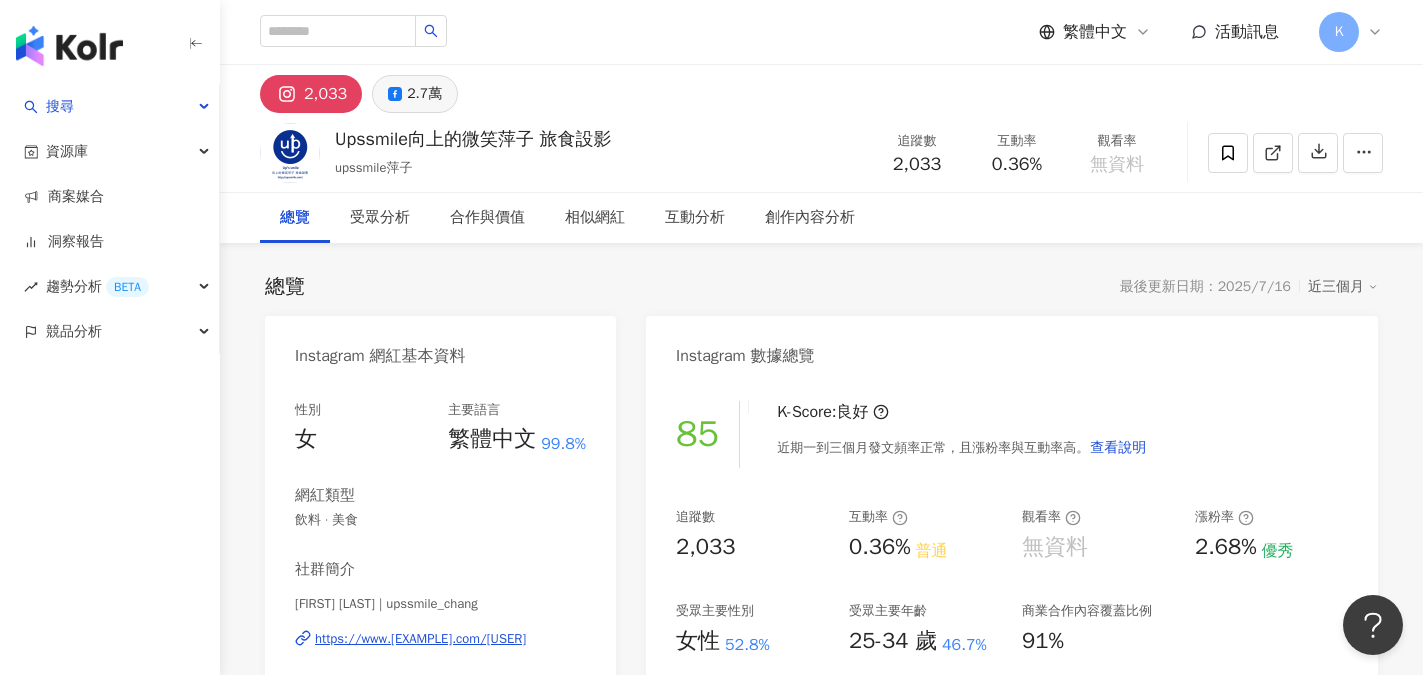 click 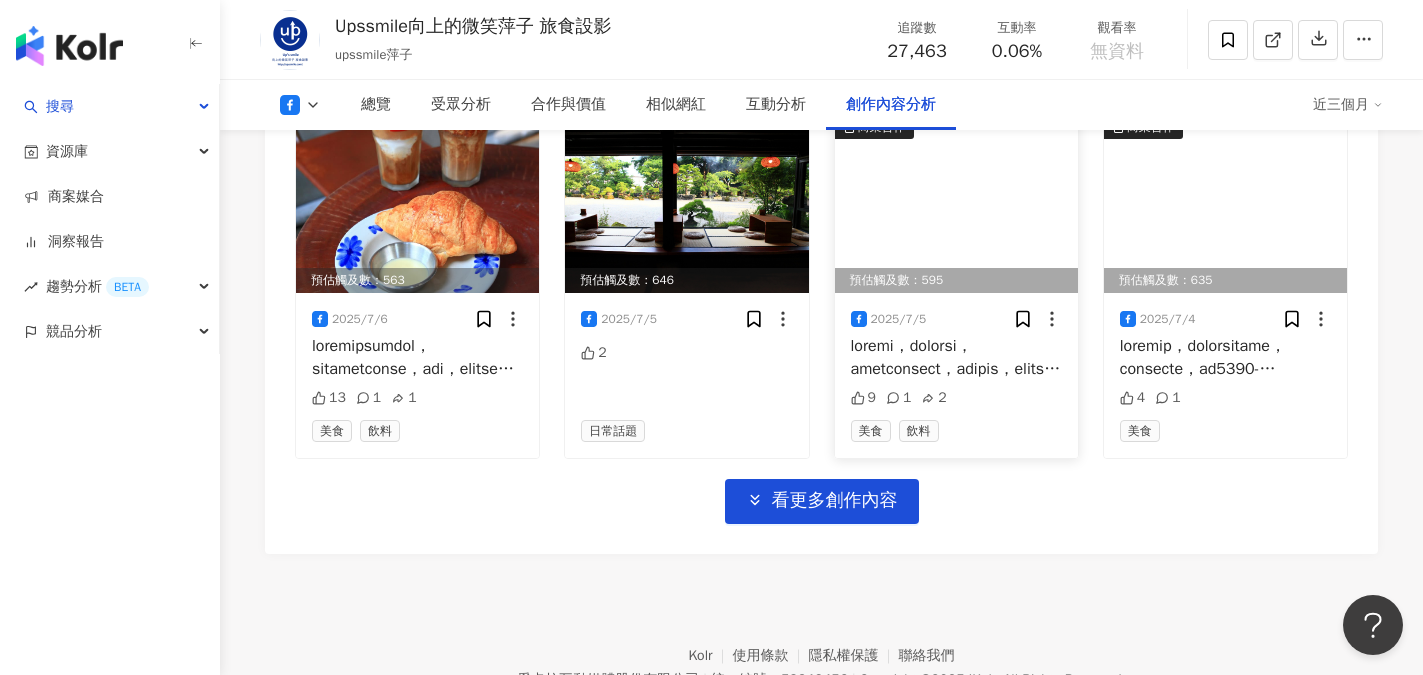 scroll, scrollTop: 5900, scrollLeft: 0, axis: vertical 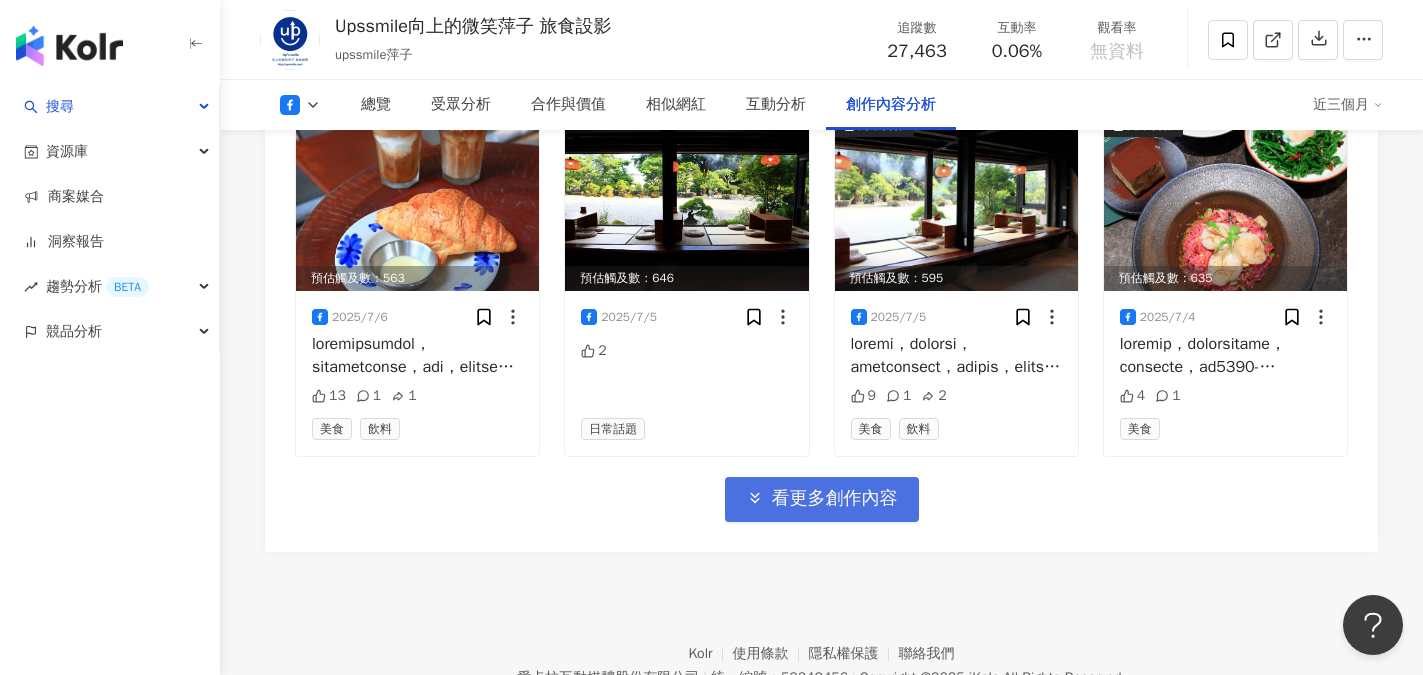 click on "看更多創作內容" at bounding box center [835, 499] 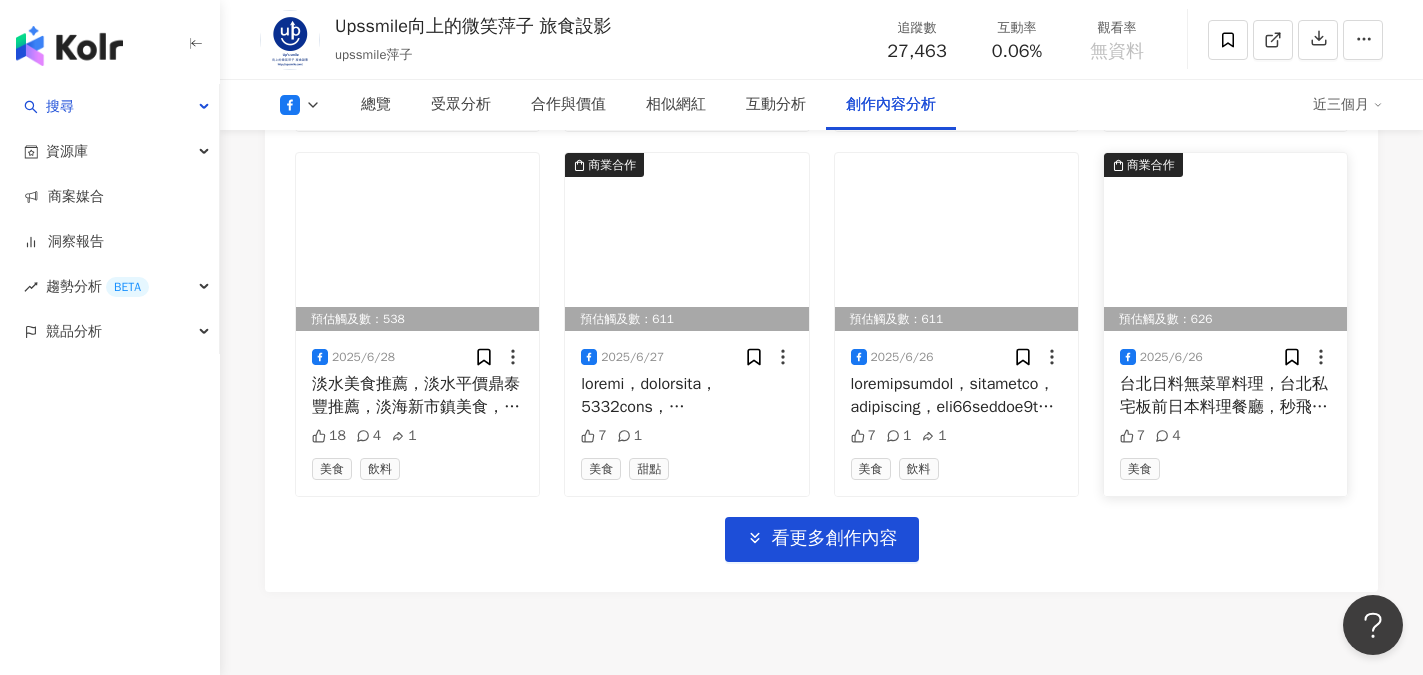 scroll, scrollTop: 7000, scrollLeft: 0, axis: vertical 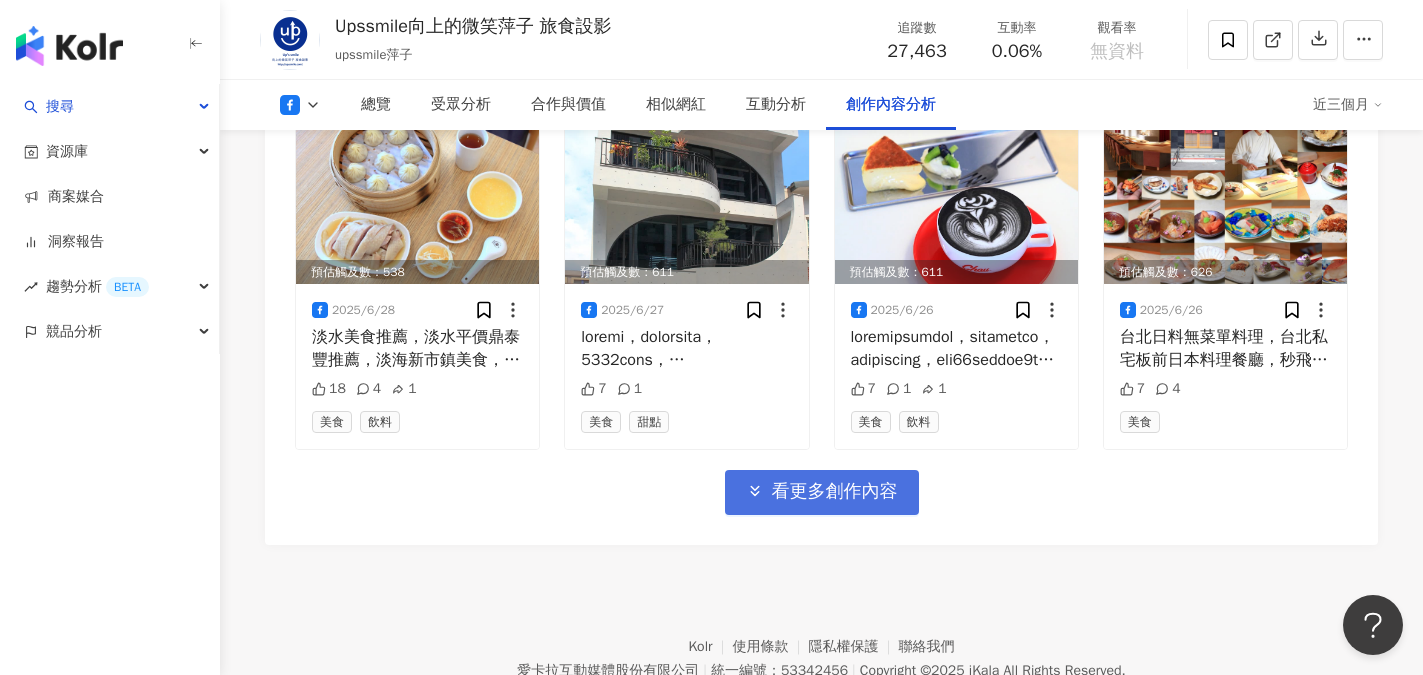 click on "看更多創作內容" at bounding box center [835, 492] 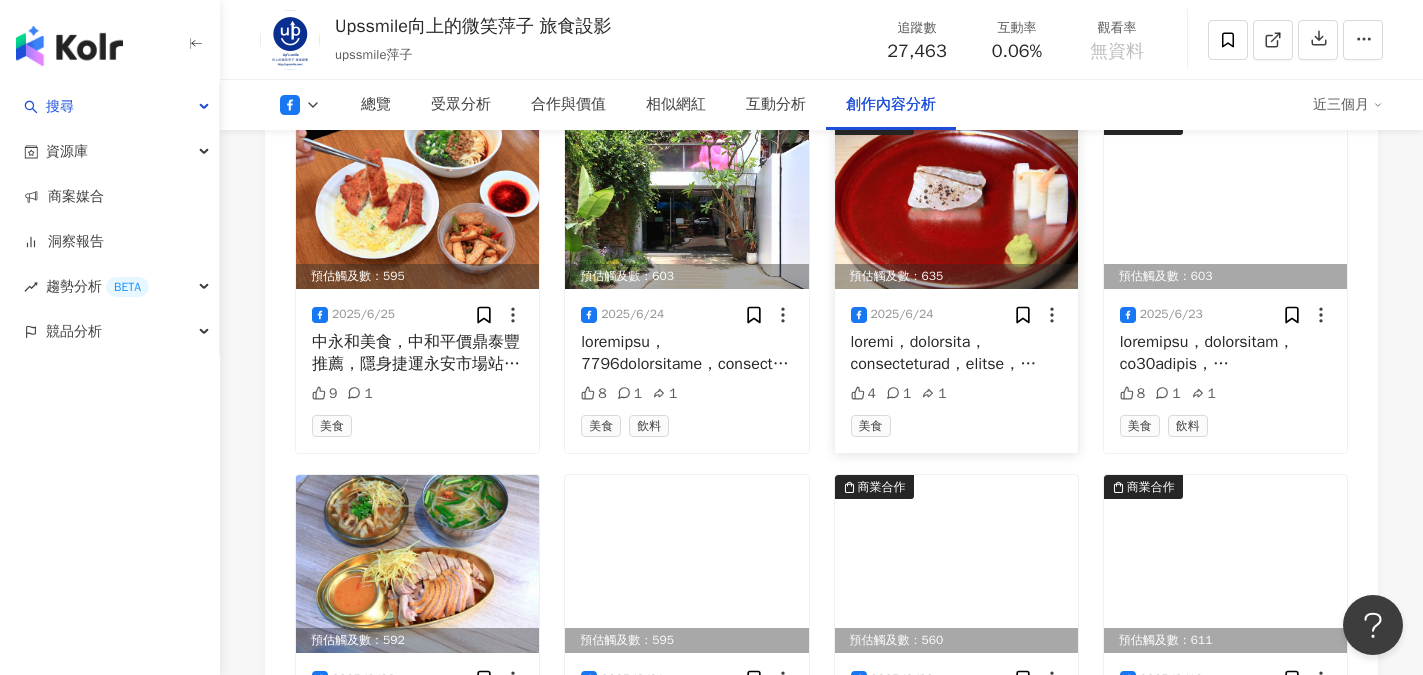 scroll, scrollTop: 7400, scrollLeft: 0, axis: vertical 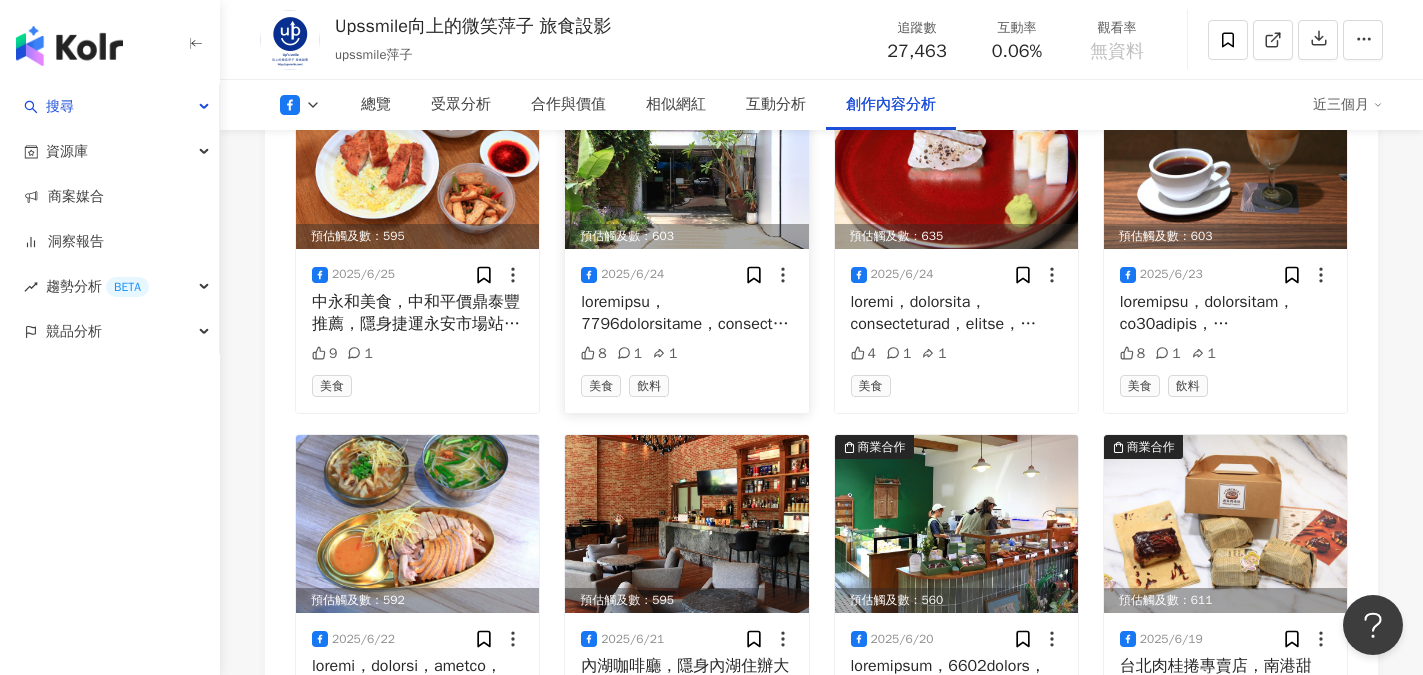 click at bounding box center (686, 160) 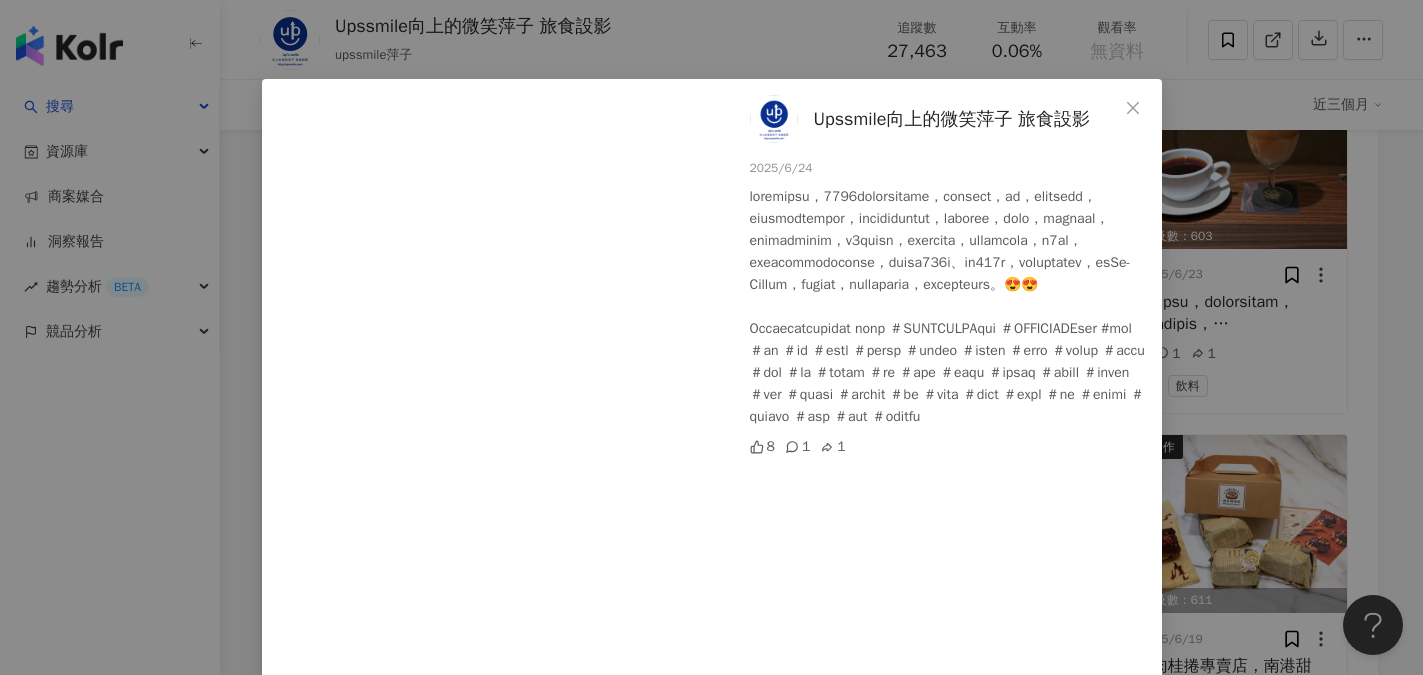 scroll, scrollTop: 0, scrollLeft: 0, axis: both 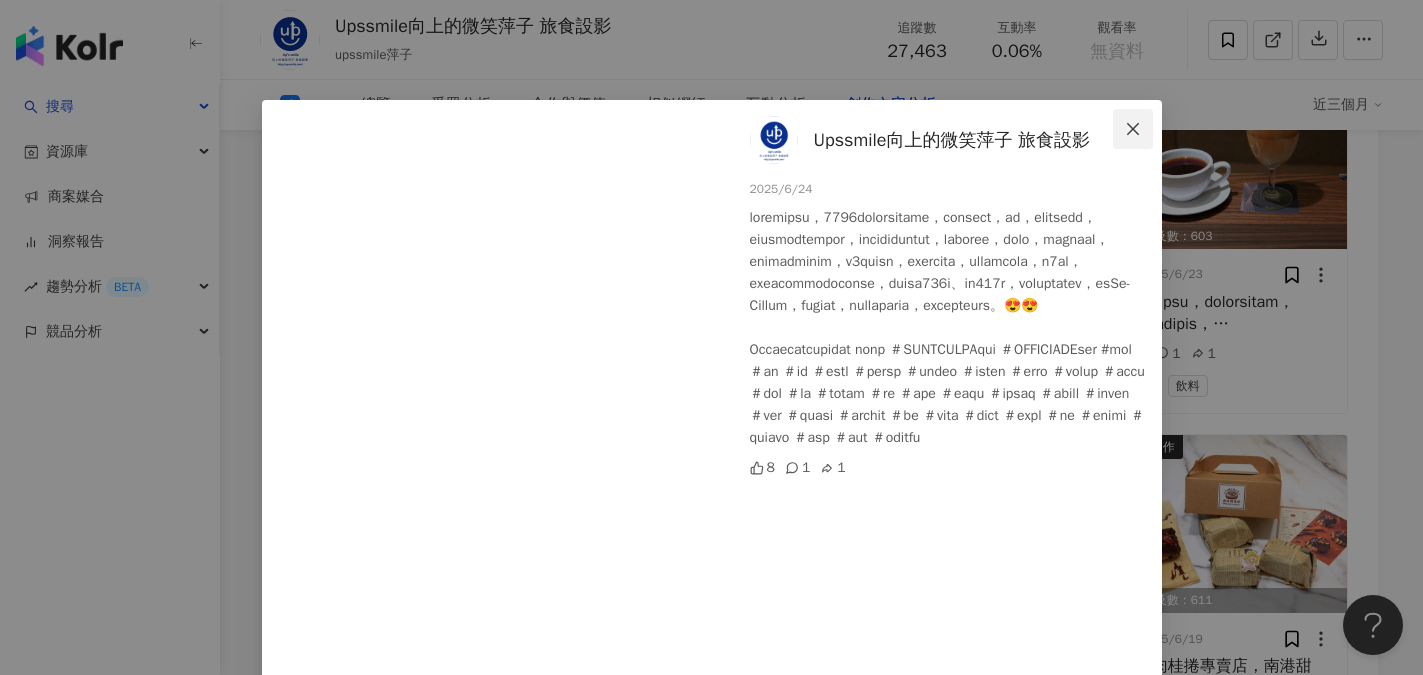 click at bounding box center [1133, 129] 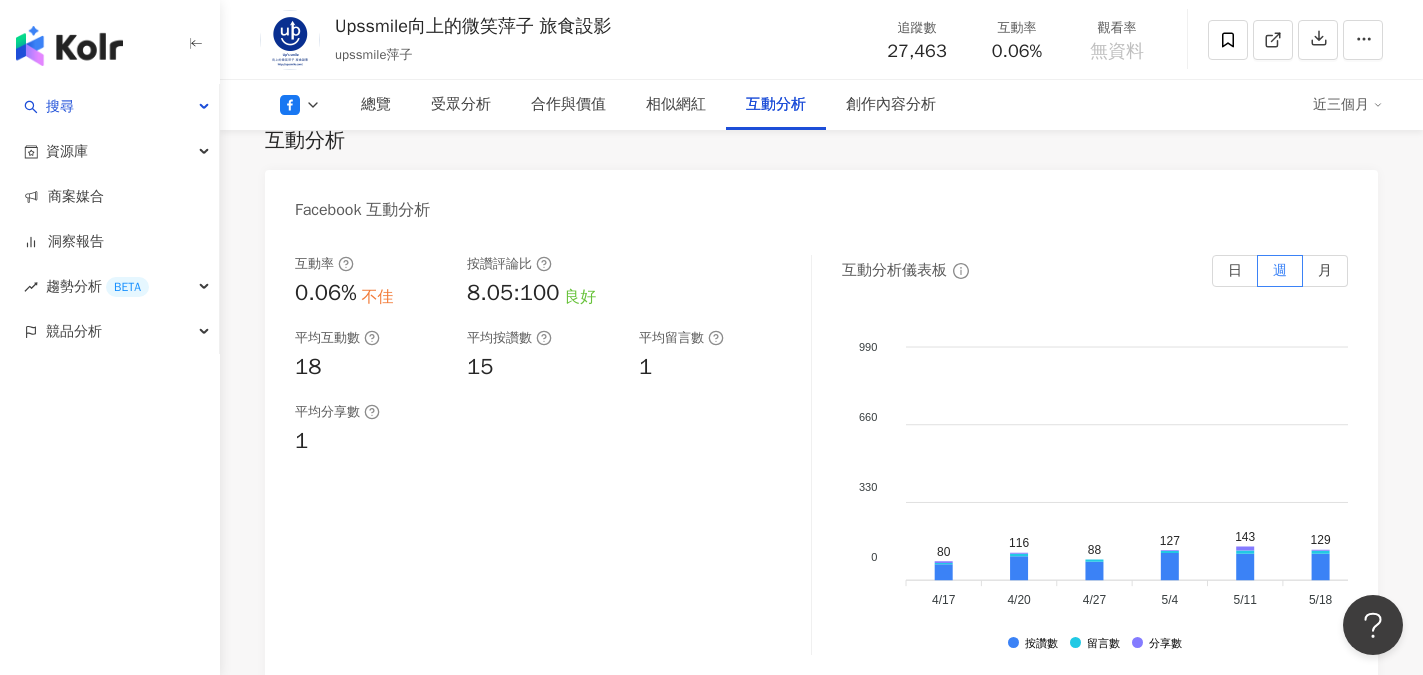 scroll, scrollTop: 3002, scrollLeft: 0, axis: vertical 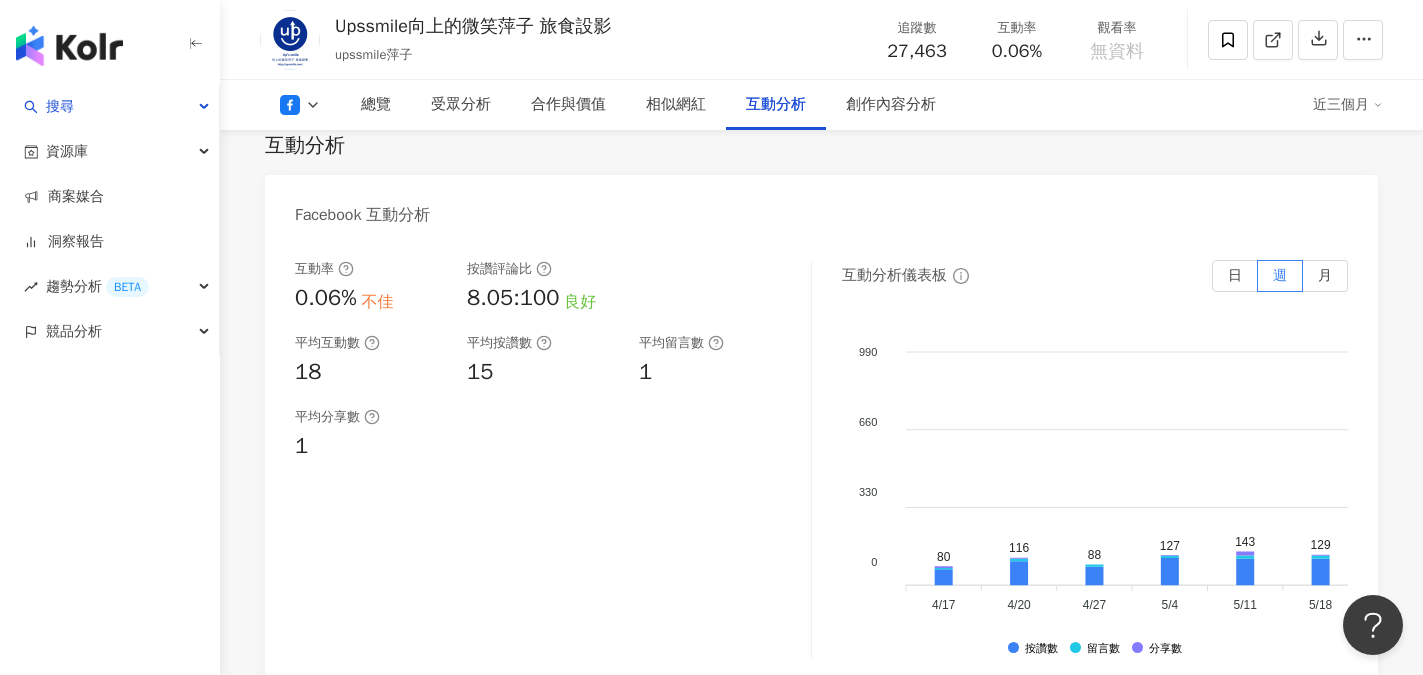 click 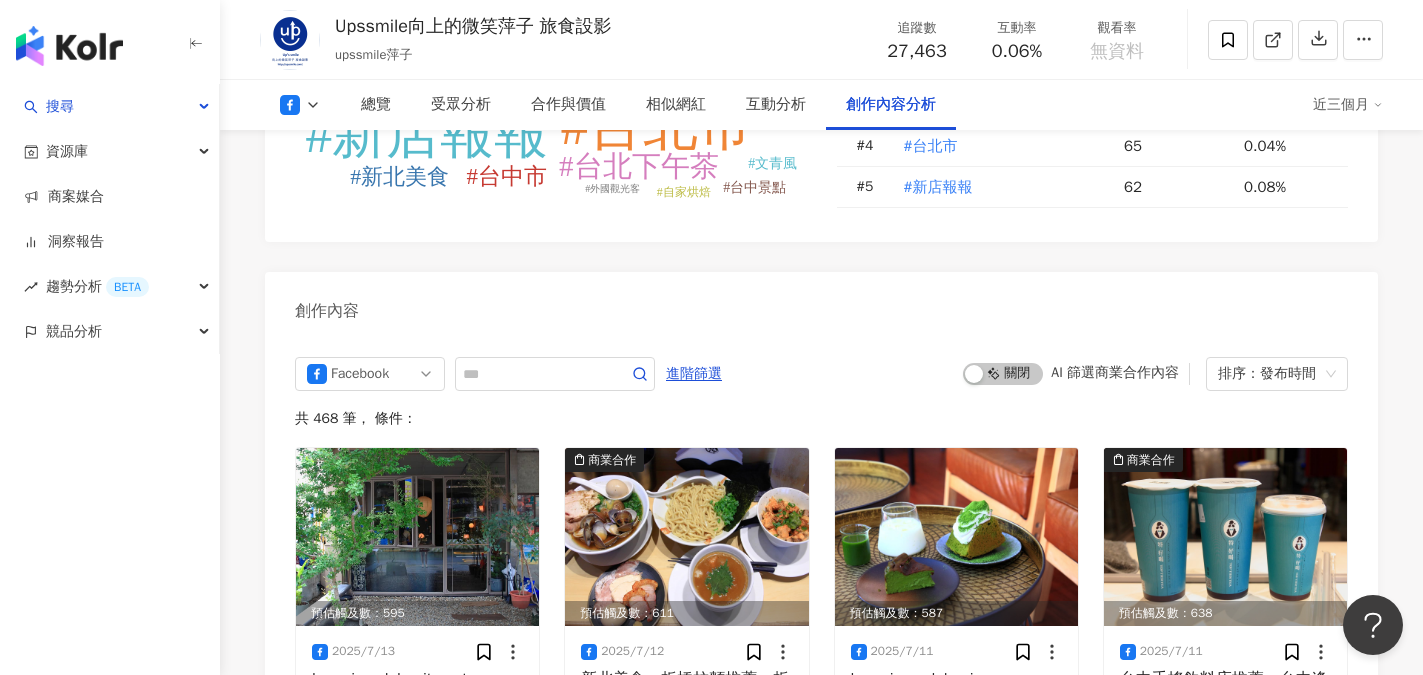 scroll, scrollTop: 4802, scrollLeft: 0, axis: vertical 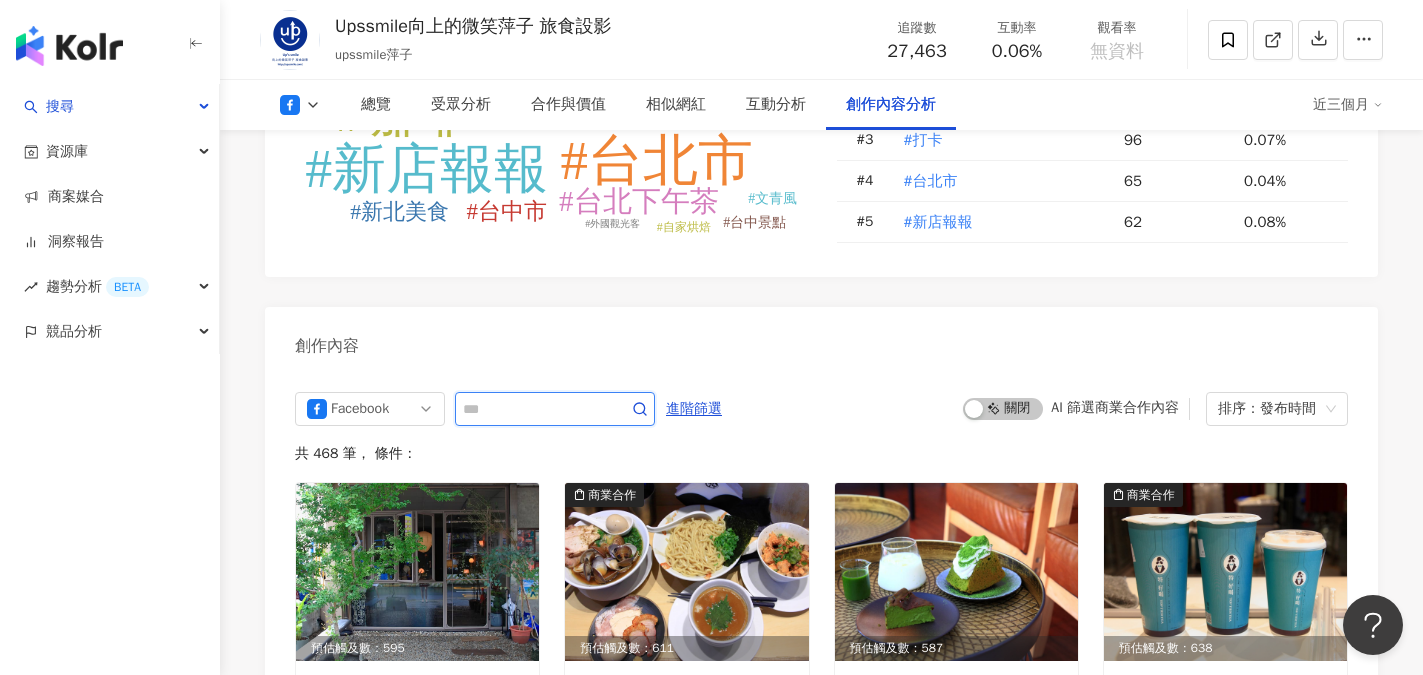 click at bounding box center (533, 409) 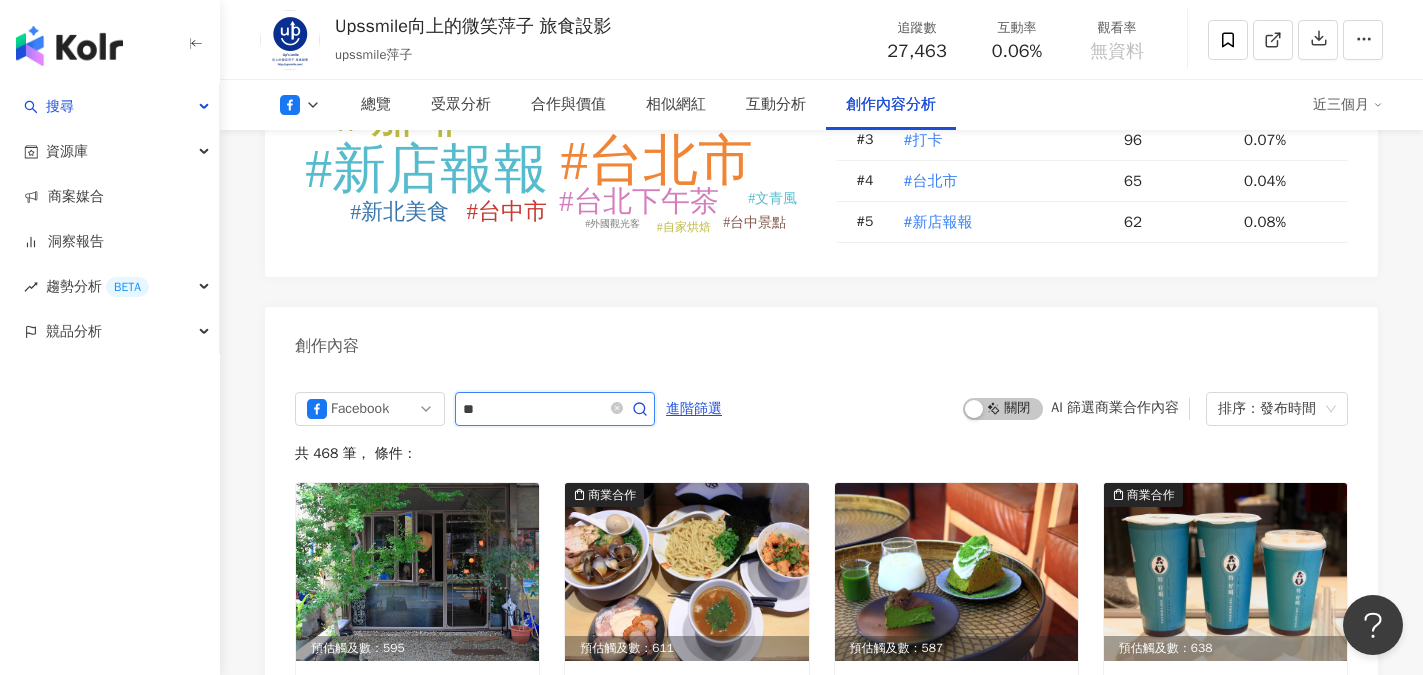 type on "*" 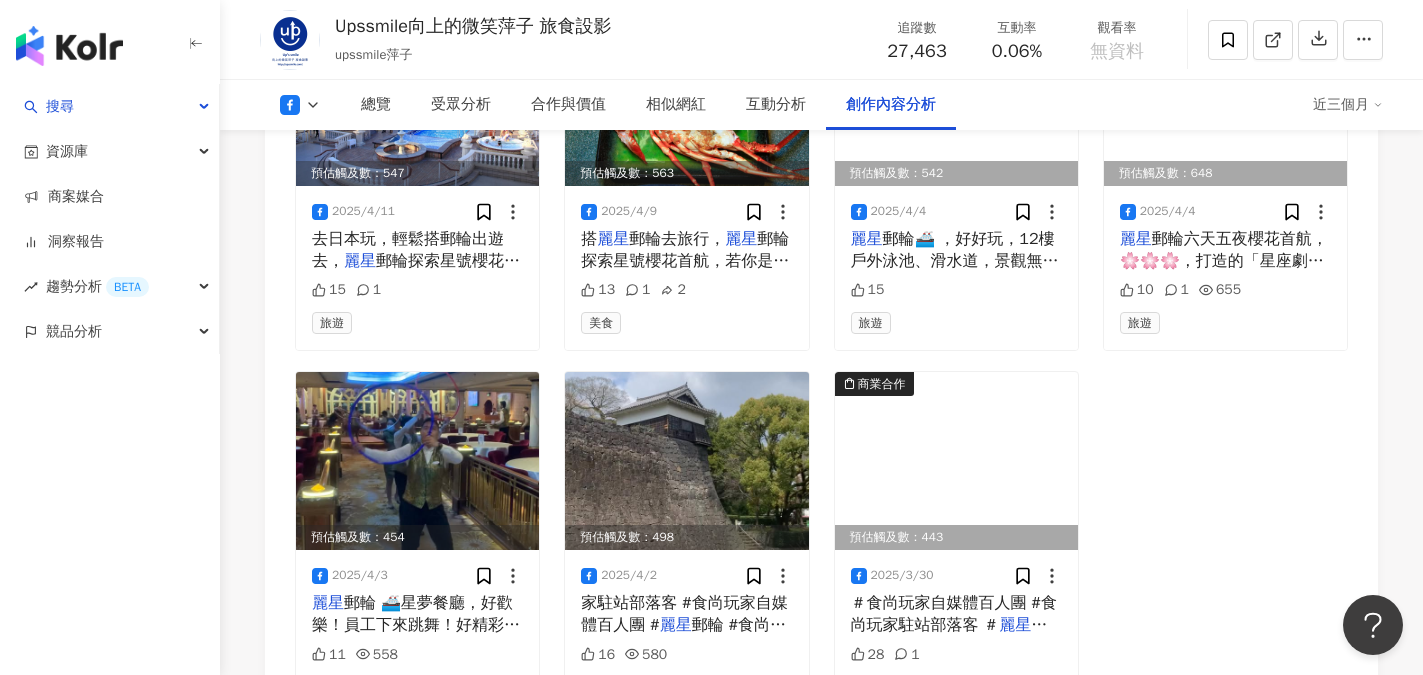 scroll, scrollTop: 5195, scrollLeft: 0, axis: vertical 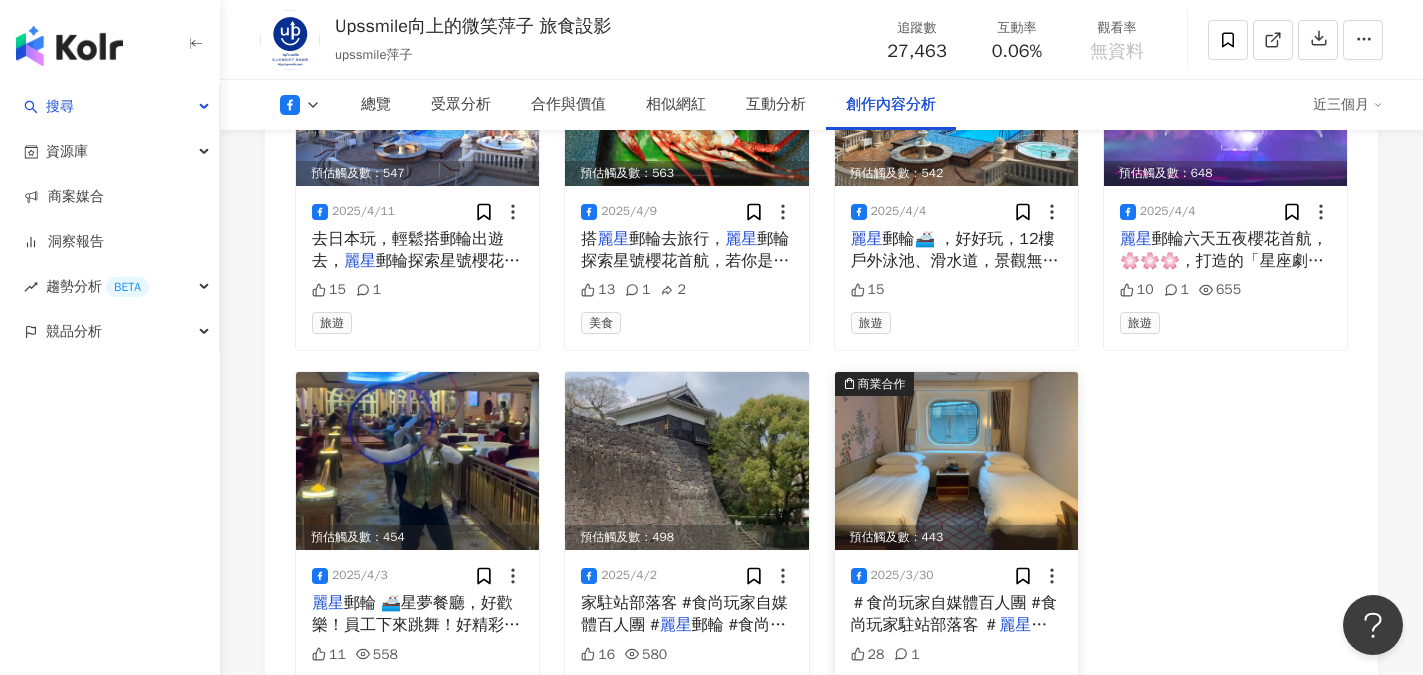 click on "＃食尚玩家自媒體百人團
#食尚玩家駐站部落客 ＃" at bounding box center (954, 614) 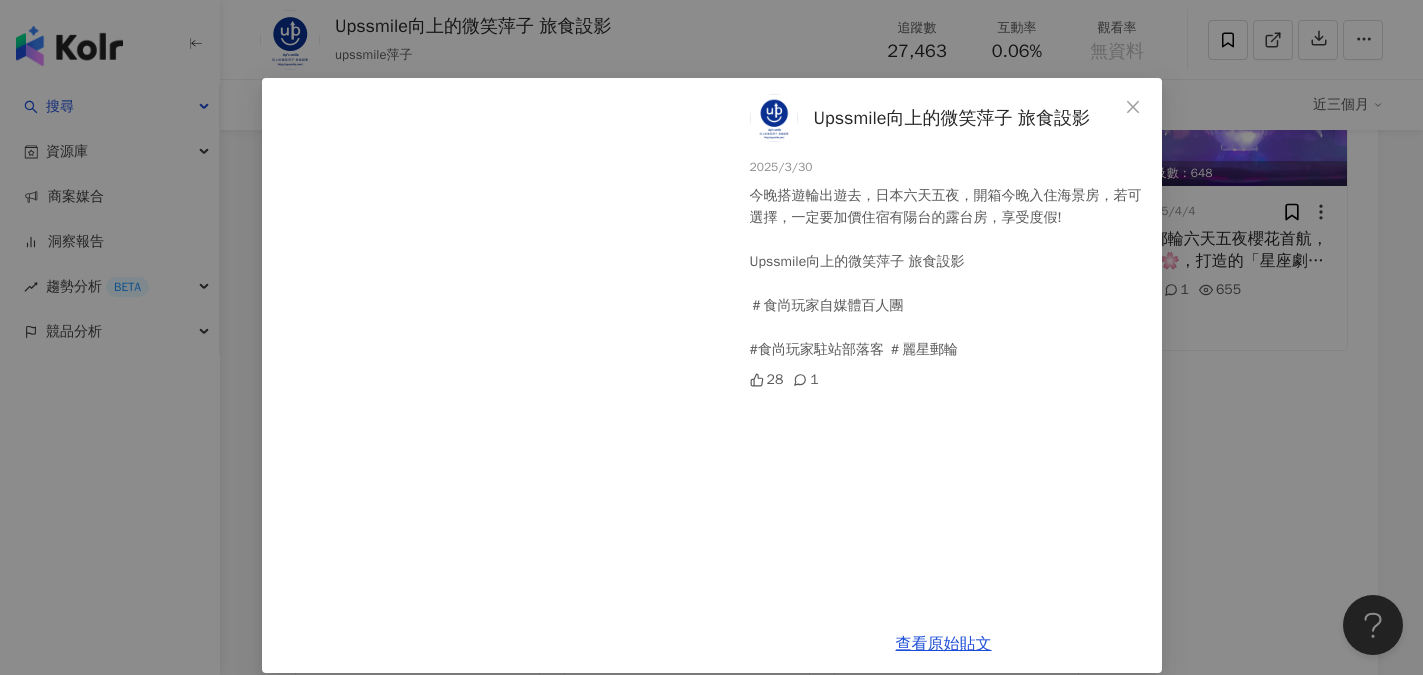 scroll, scrollTop: 44, scrollLeft: 0, axis: vertical 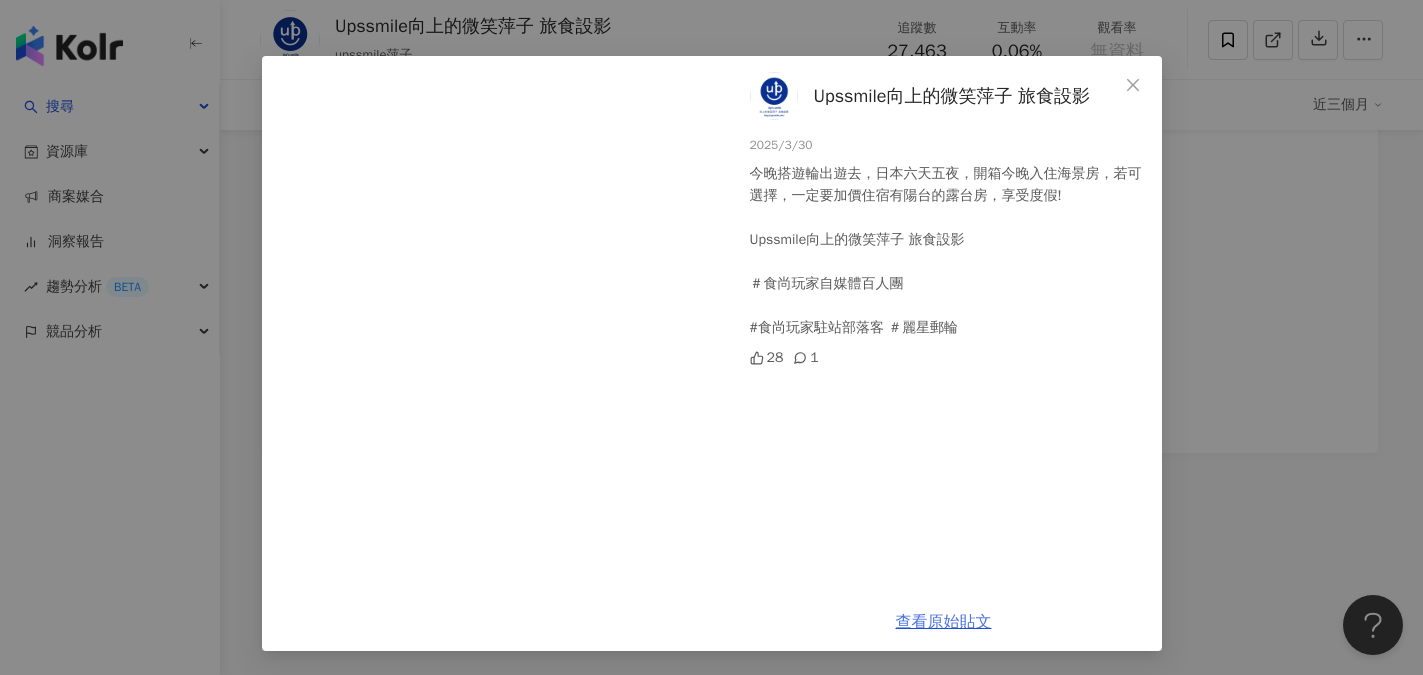 click on "查看原始貼文" at bounding box center (944, 622) 